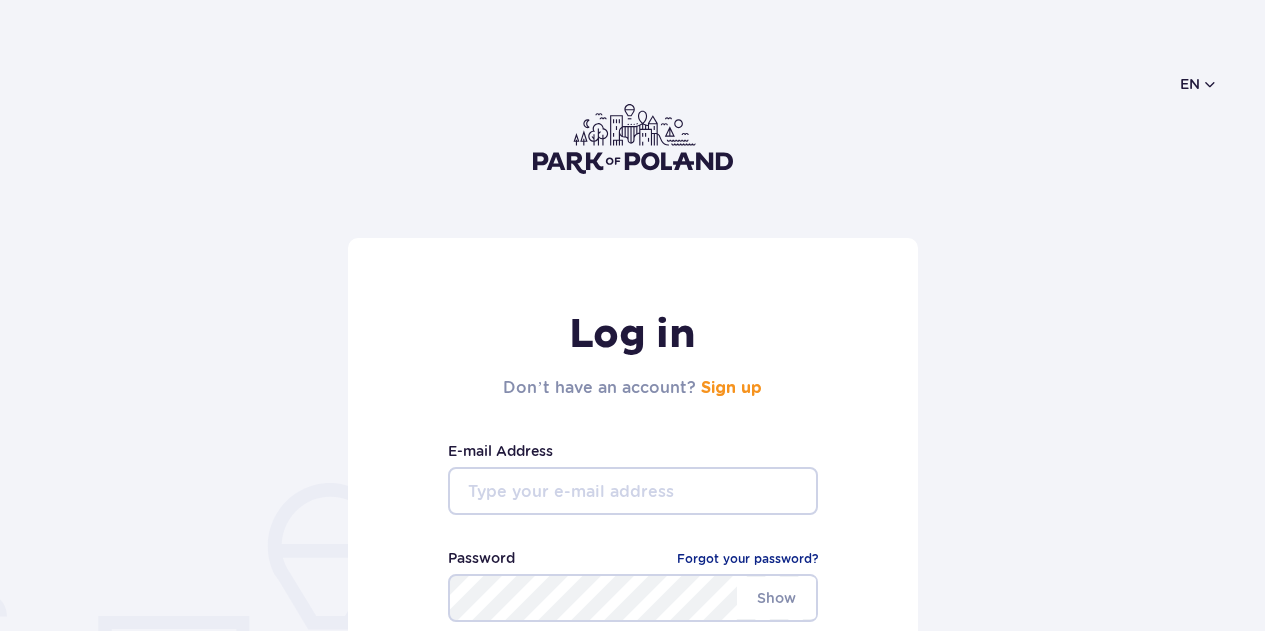 scroll, scrollTop: 0, scrollLeft: 0, axis: both 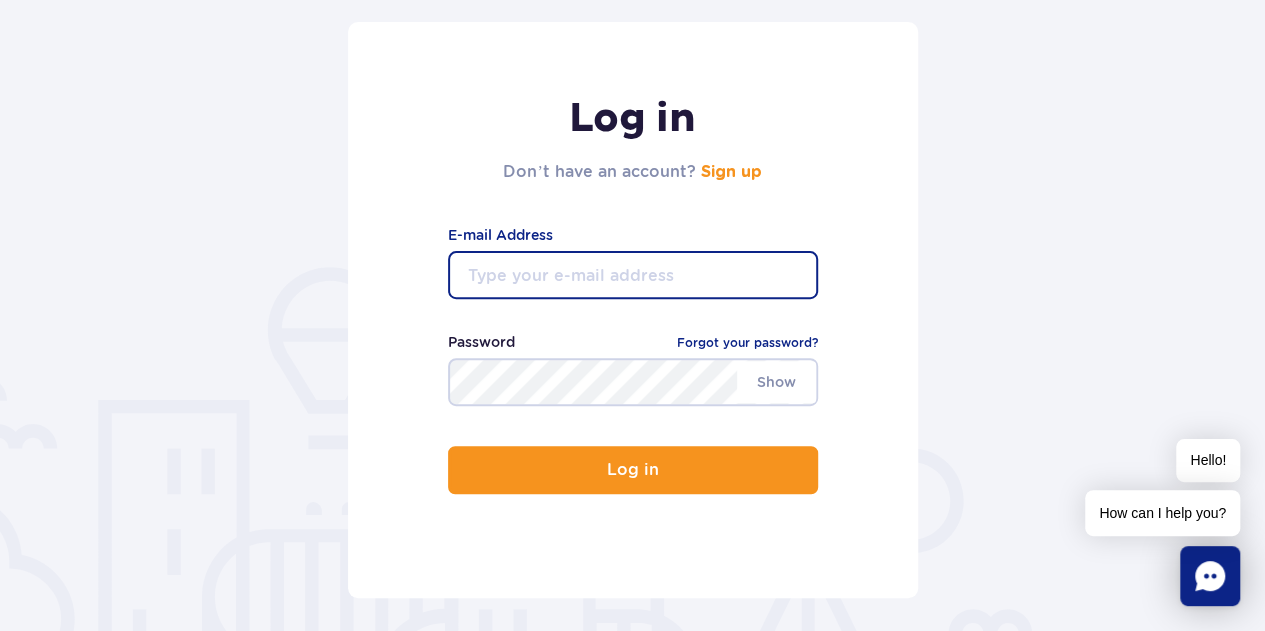 click at bounding box center [633, 275] 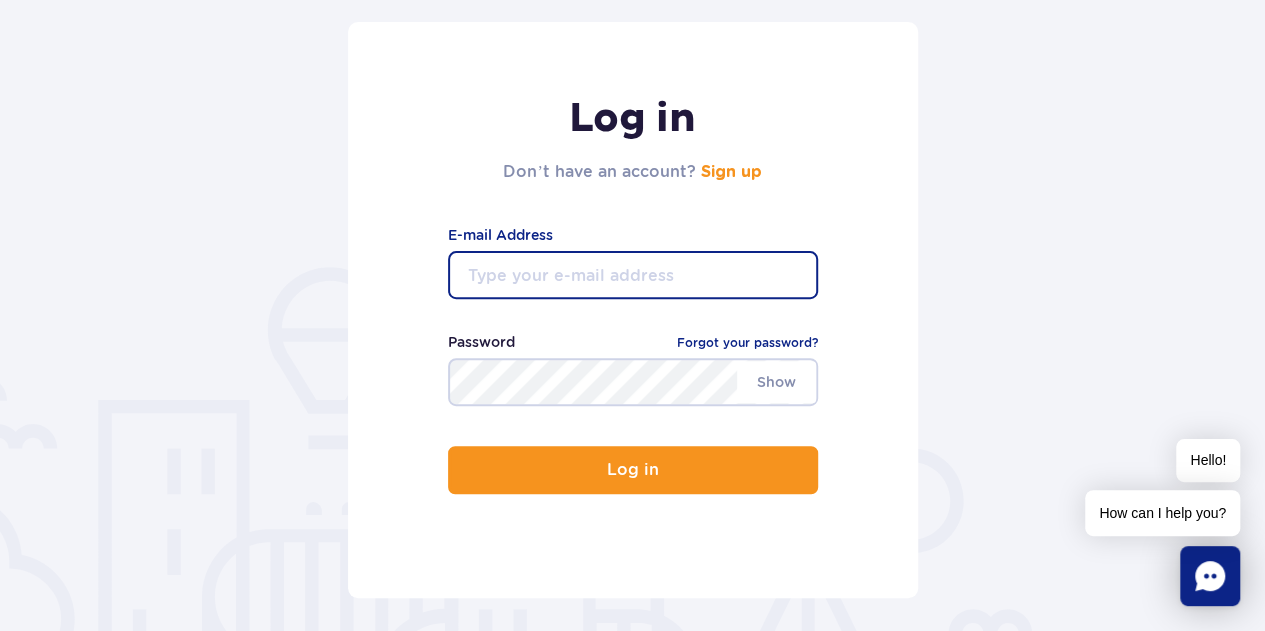 type on "ailene.ingabire@gmail.com" 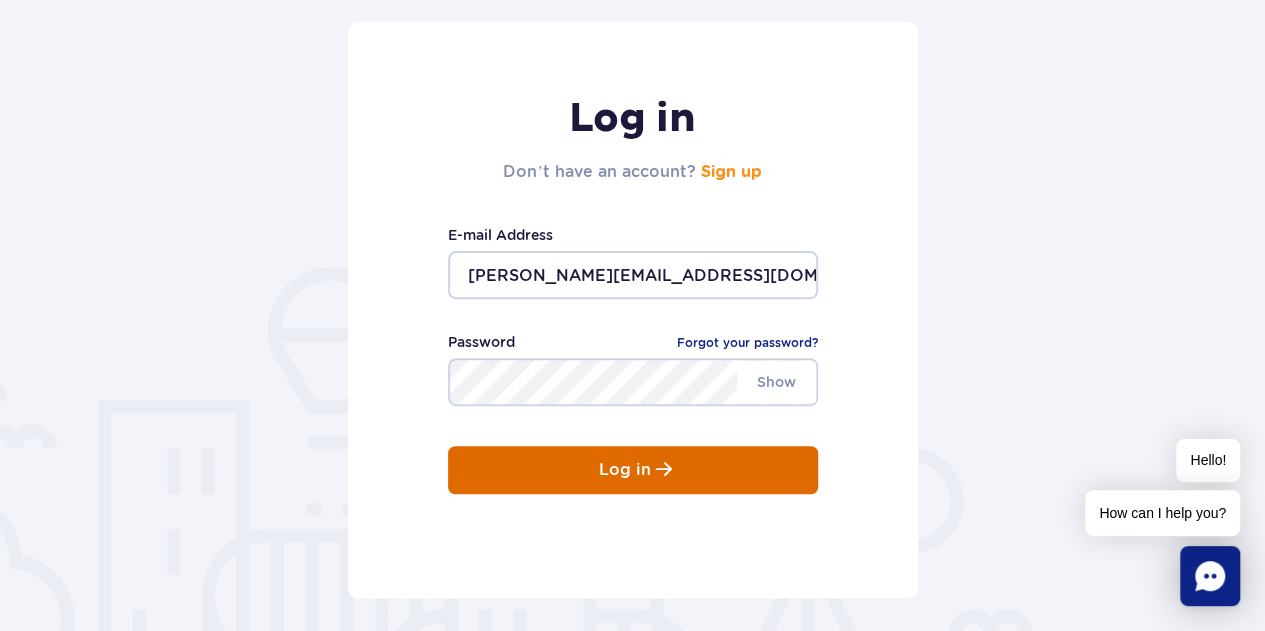 click on "Log in" at bounding box center (633, 470) 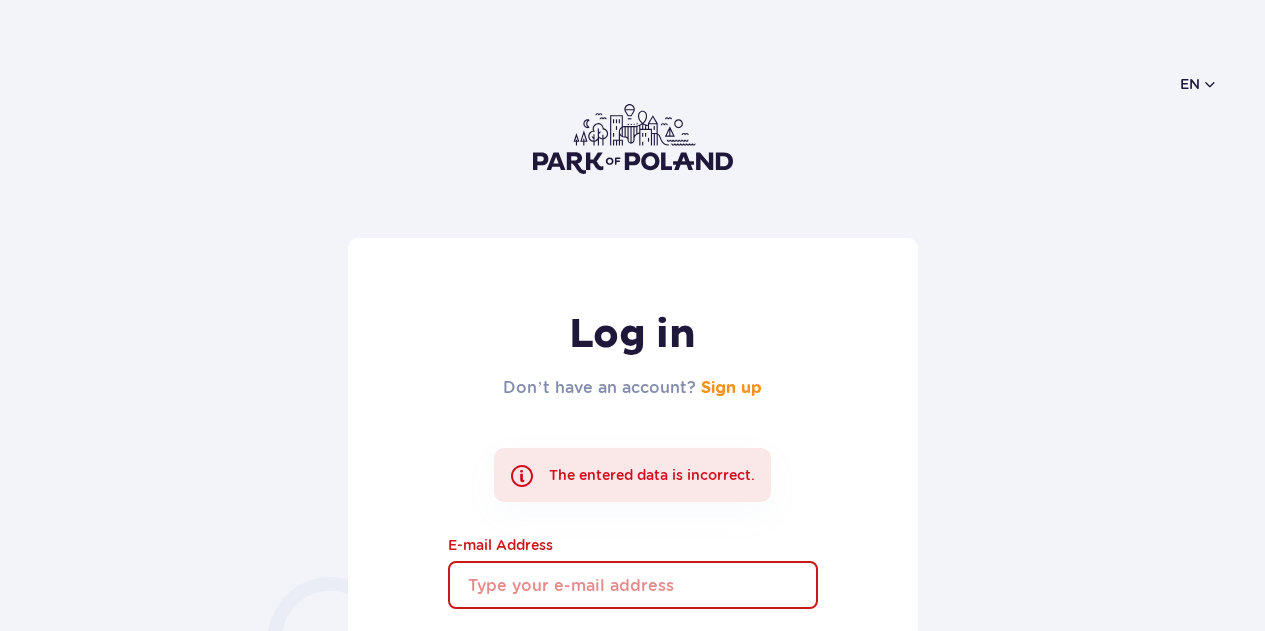 scroll, scrollTop: 0, scrollLeft: 0, axis: both 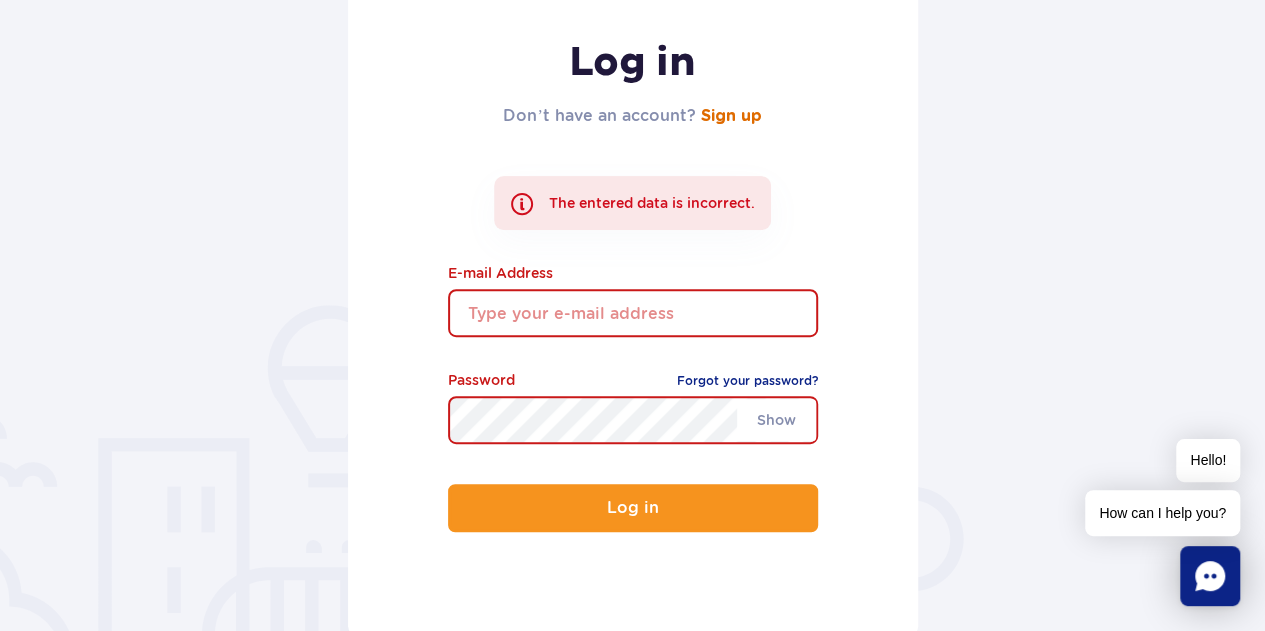 click on "Sign up" at bounding box center (731, 116) 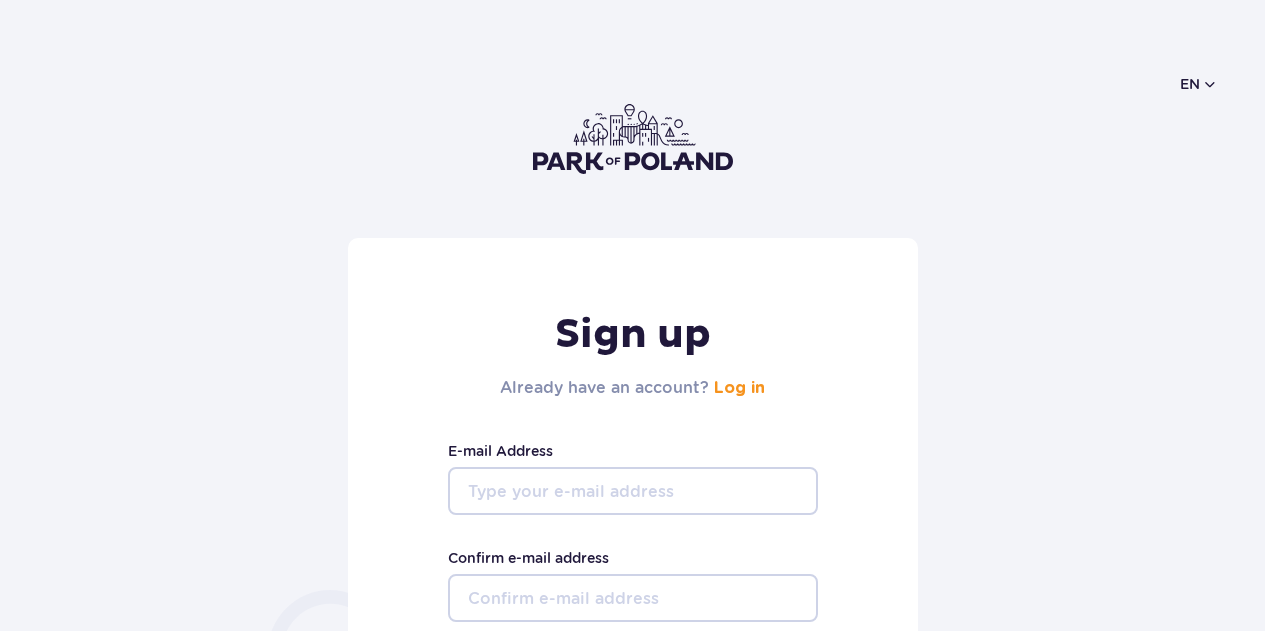 scroll, scrollTop: 0, scrollLeft: 0, axis: both 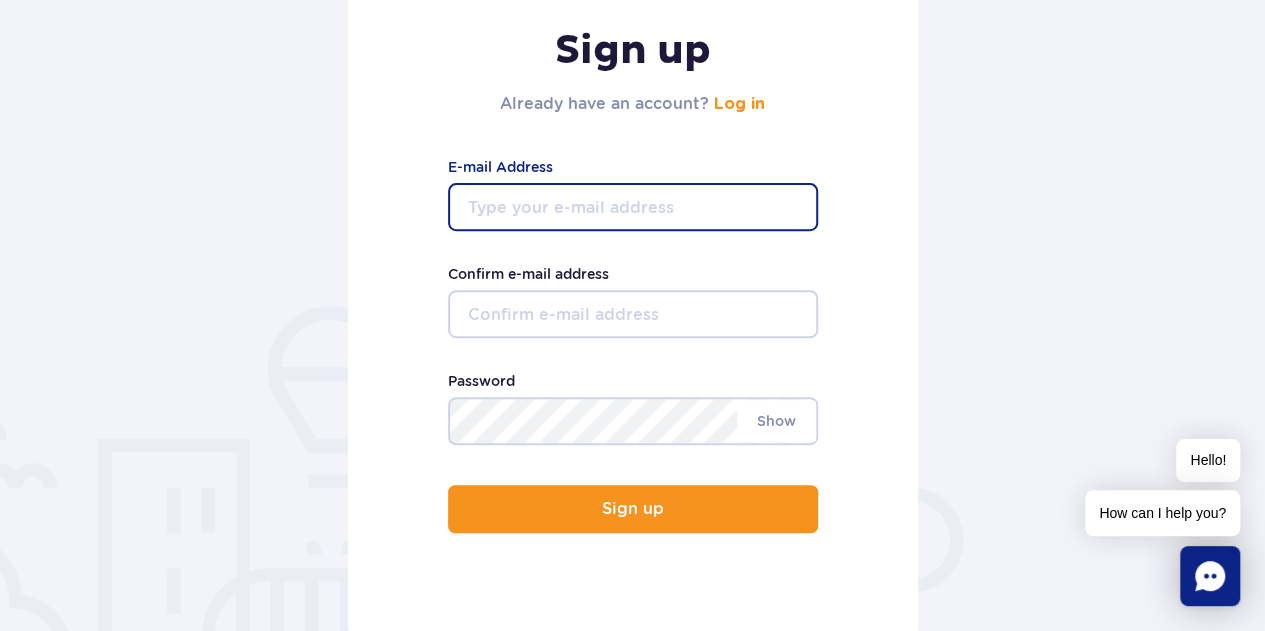 click on "E-mail Address" at bounding box center [633, 207] 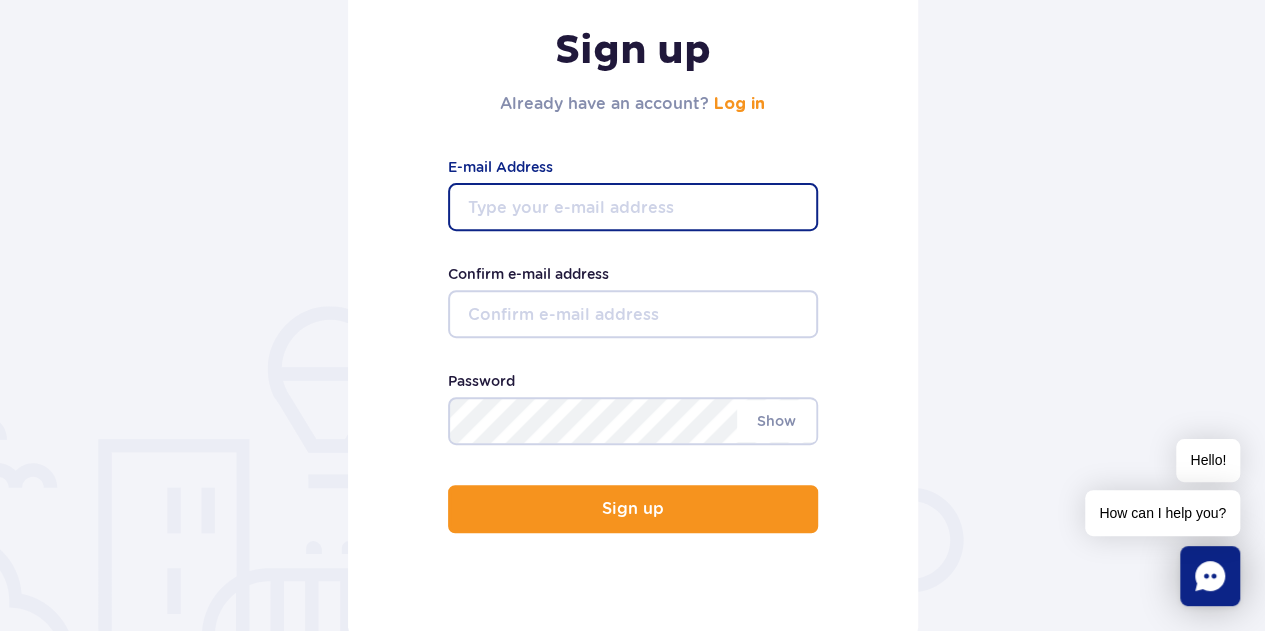 type on "ailene.ingabire@gmail.com" 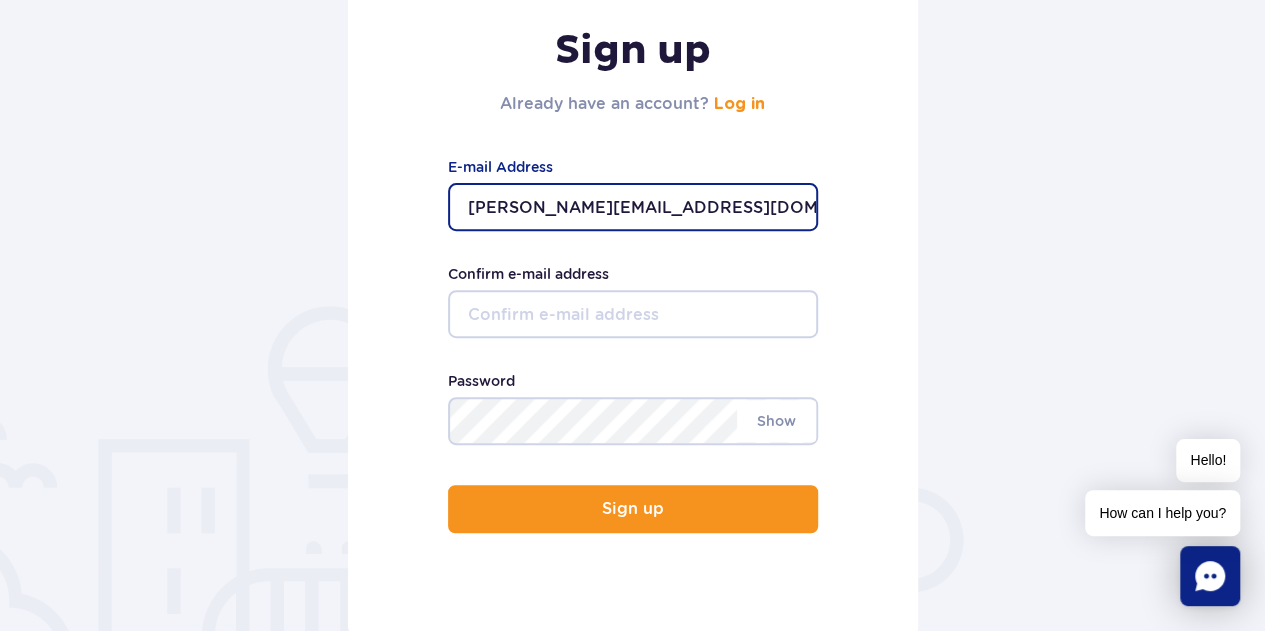 type on "ailene.ingabire@gmail.com" 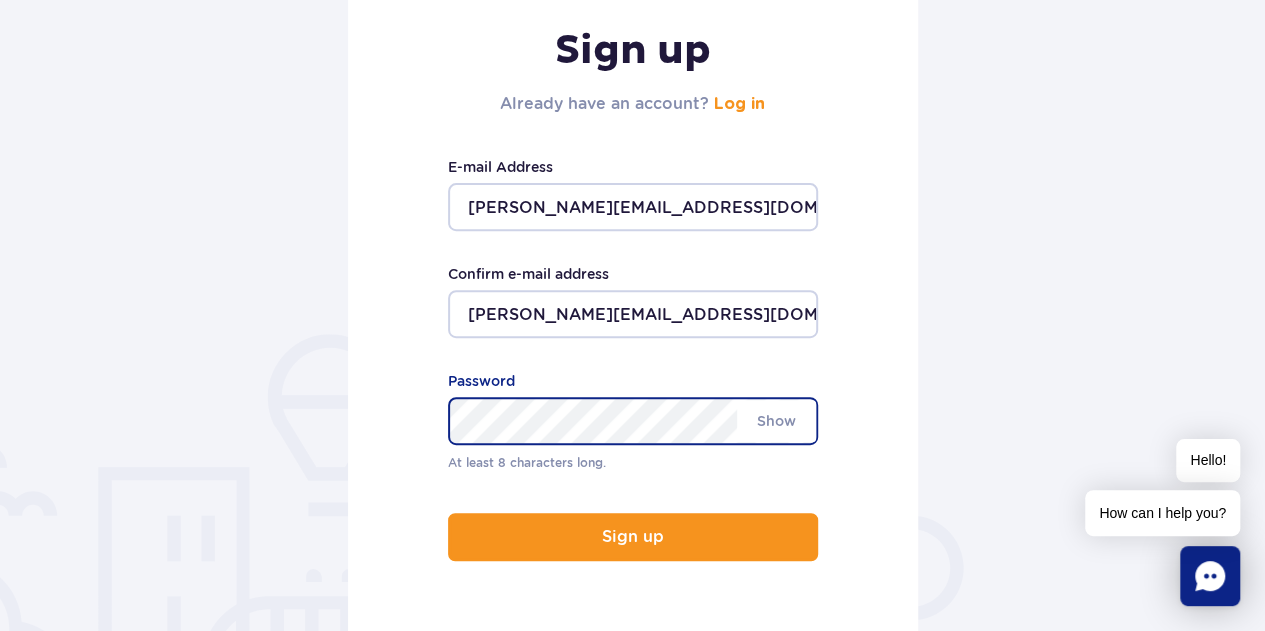 scroll, scrollTop: 312, scrollLeft: 0, axis: vertical 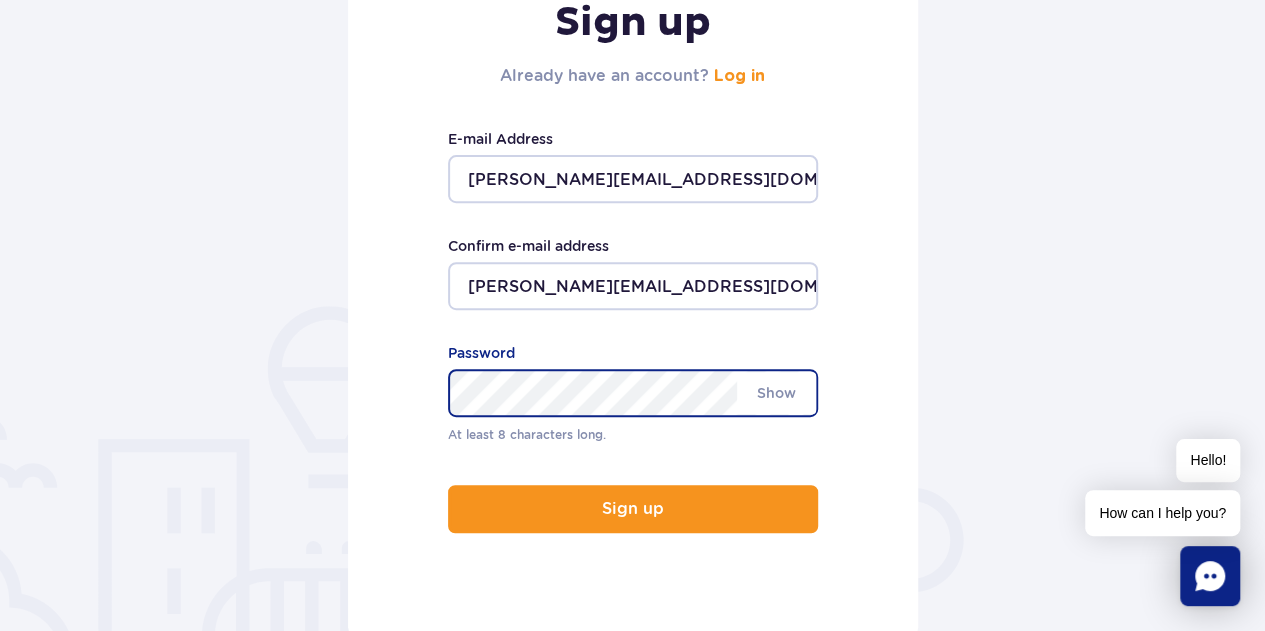 click on "At least 8 characters long.
Show
Password" at bounding box center [633, 393] 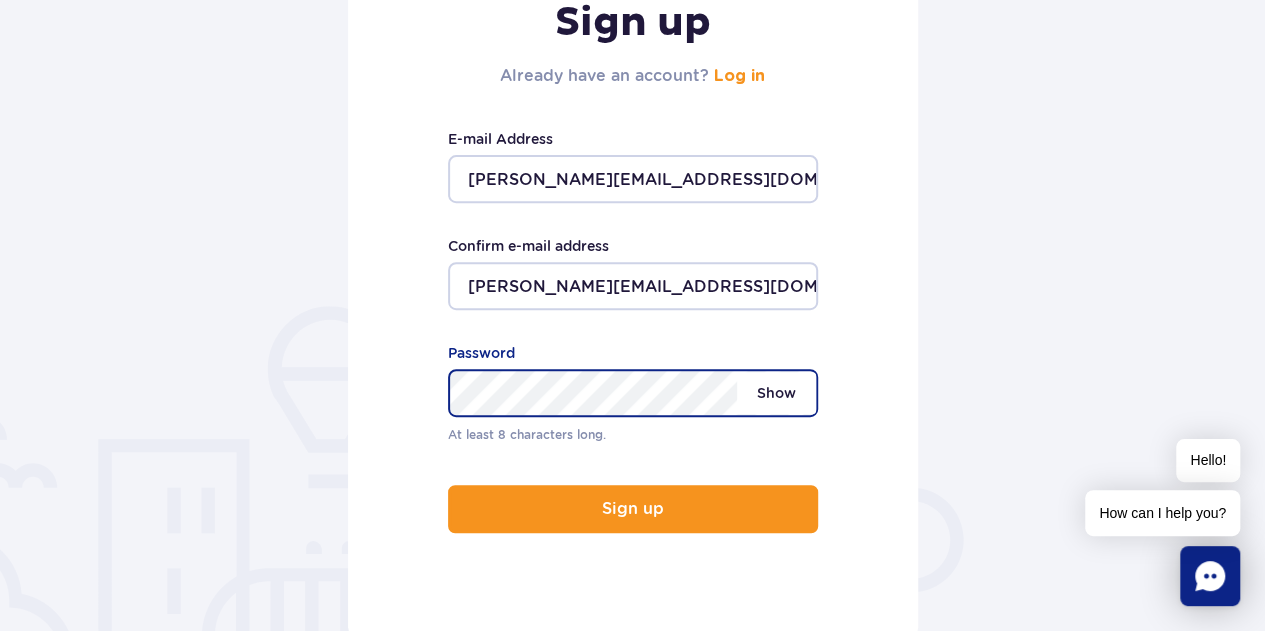 scroll, scrollTop: 284, scrollLeft: 0, axis: vertical 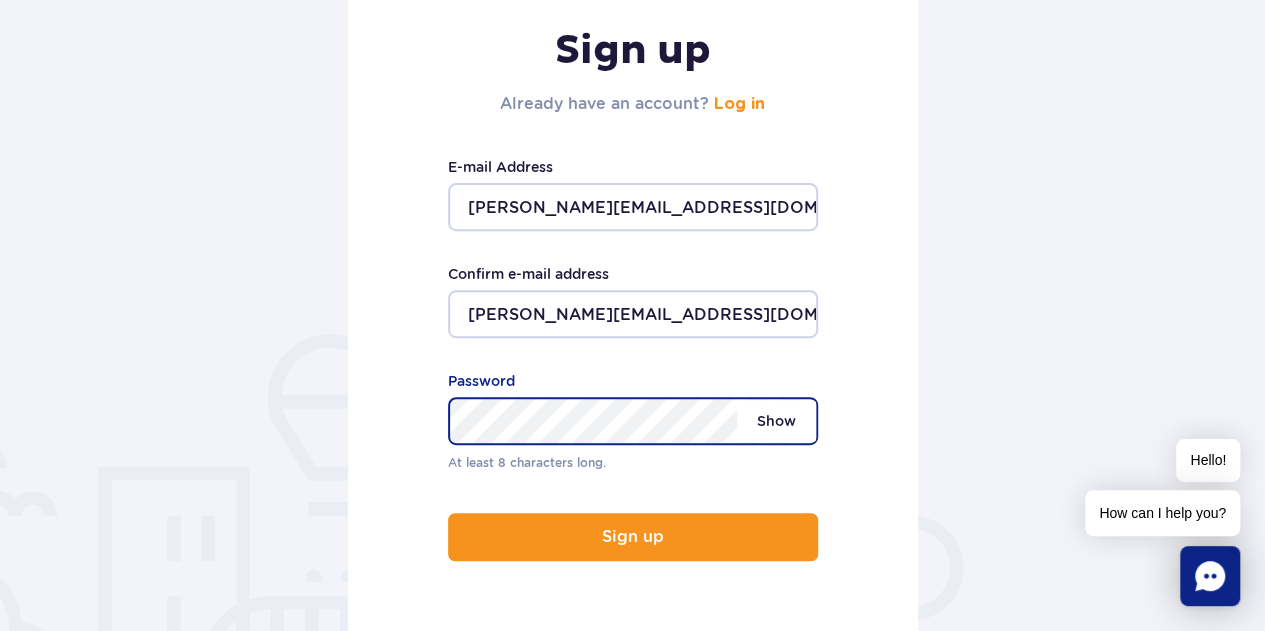 click on "At least 8 characters long.
Show
Password" at bounding box center [633, 421] 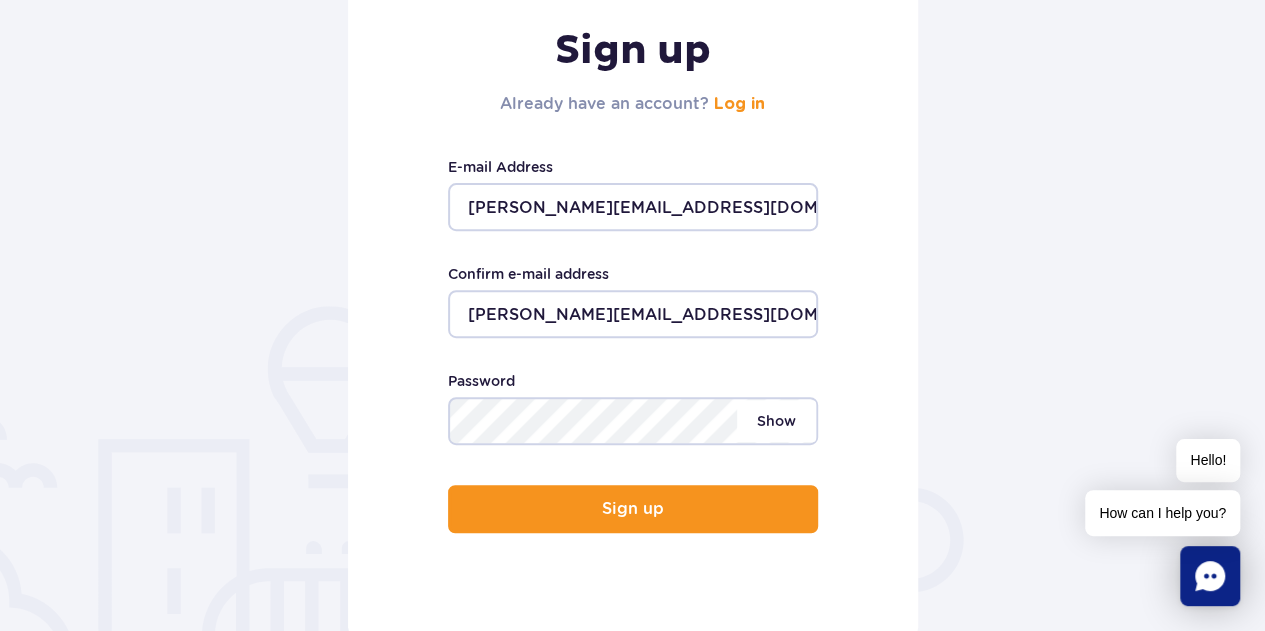 click on "Password" at bounding box center (633, 383) 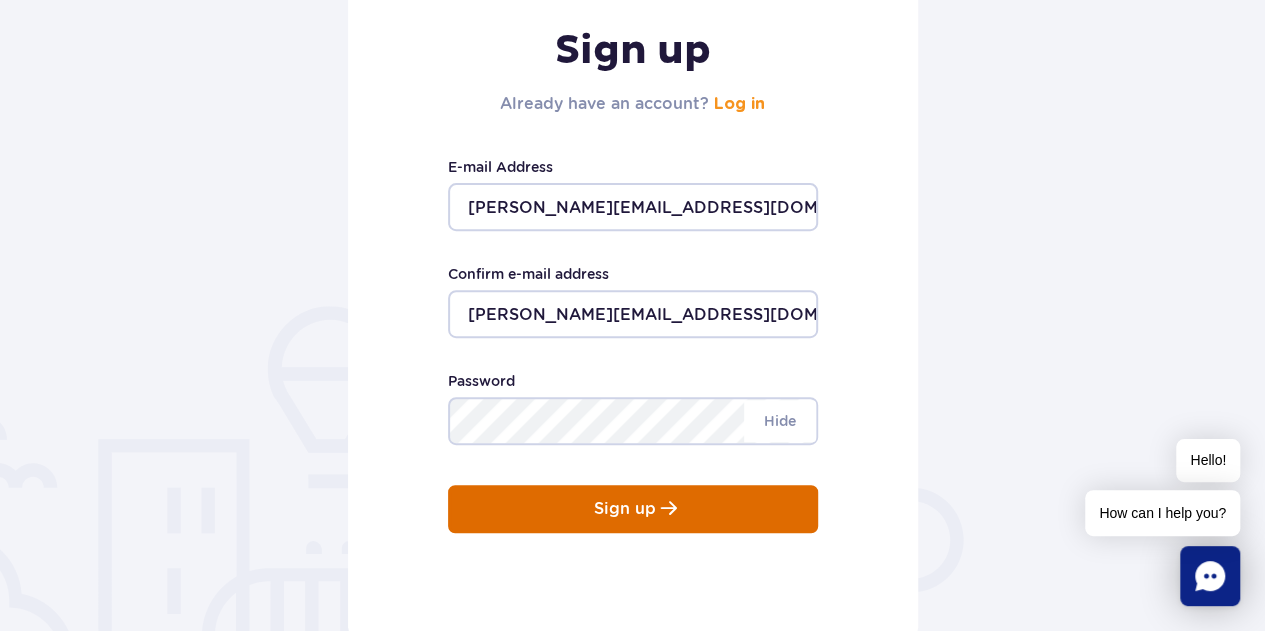 click on "Sign up" at bounding box center (633, 509) 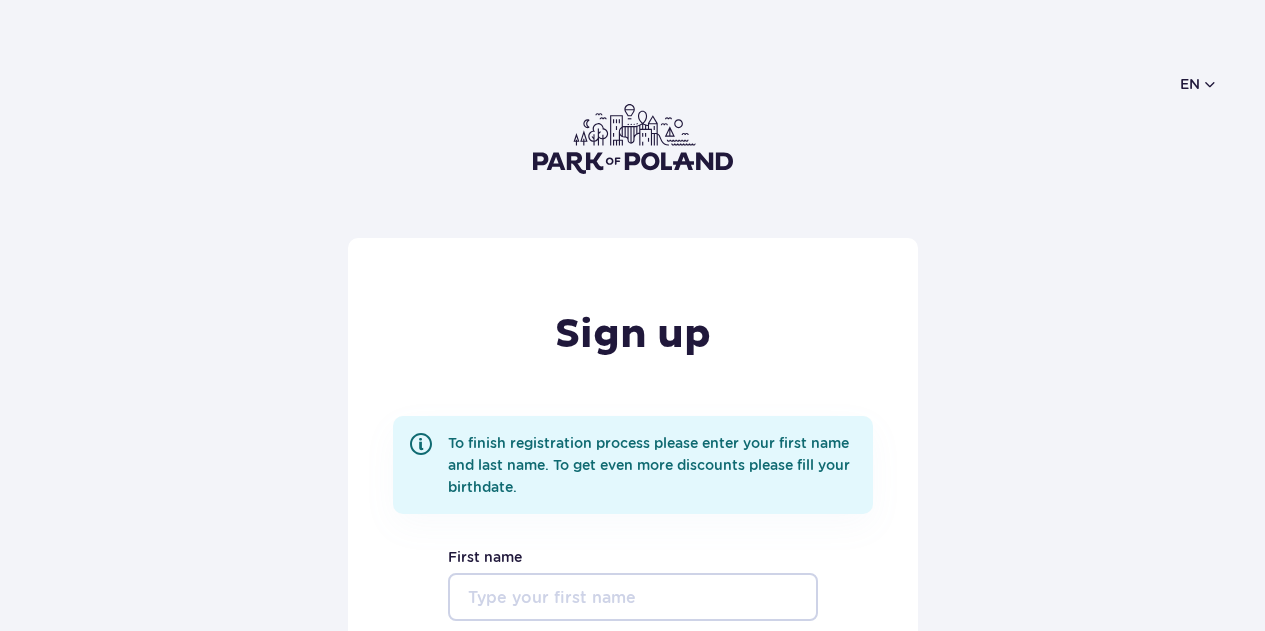 scroll, scrollTop: 0, scrollLeft: 0, axis: both 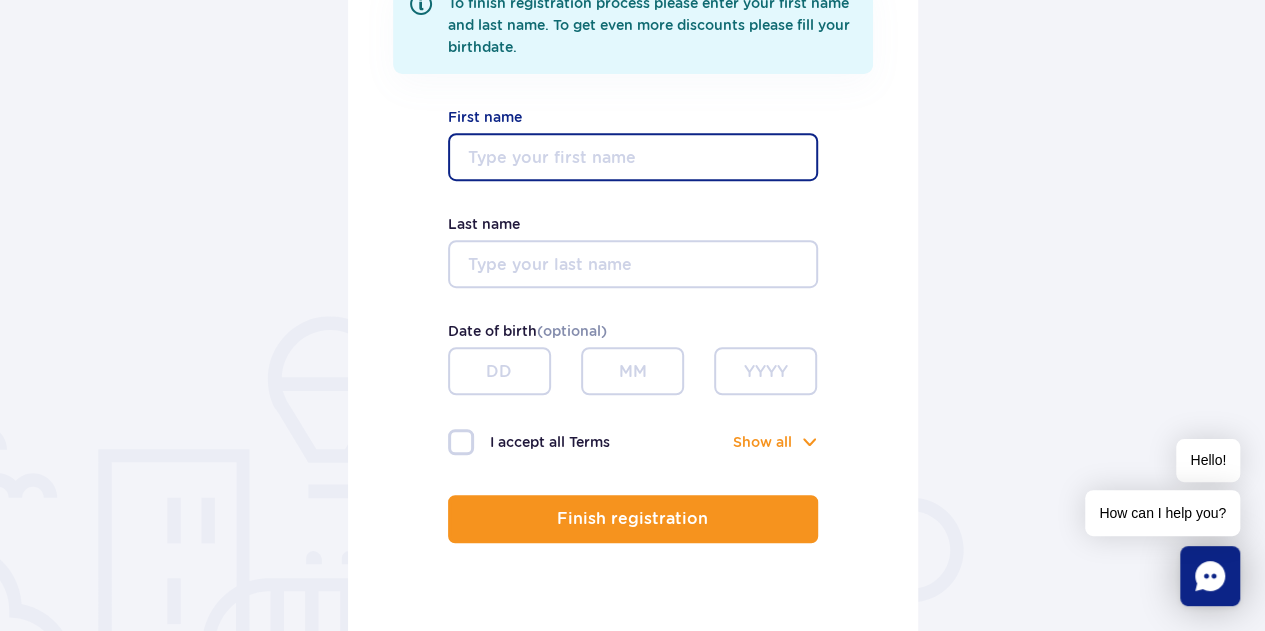click on "First name" at bounding box center (633, 157) 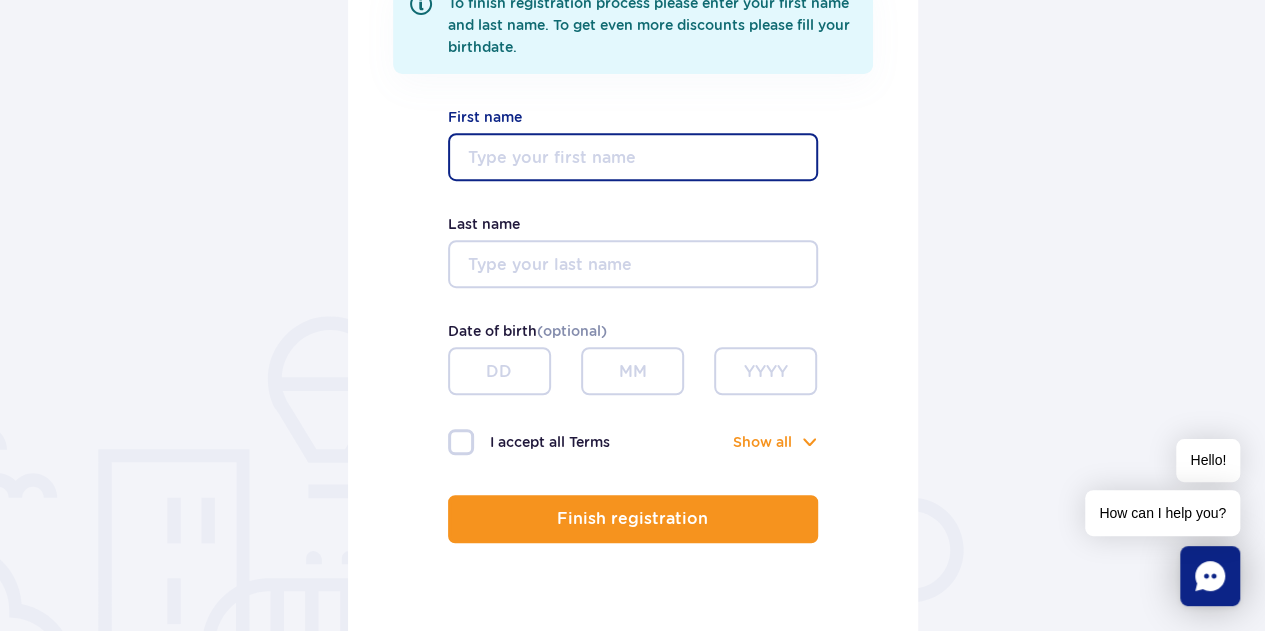 type on "Ailene" 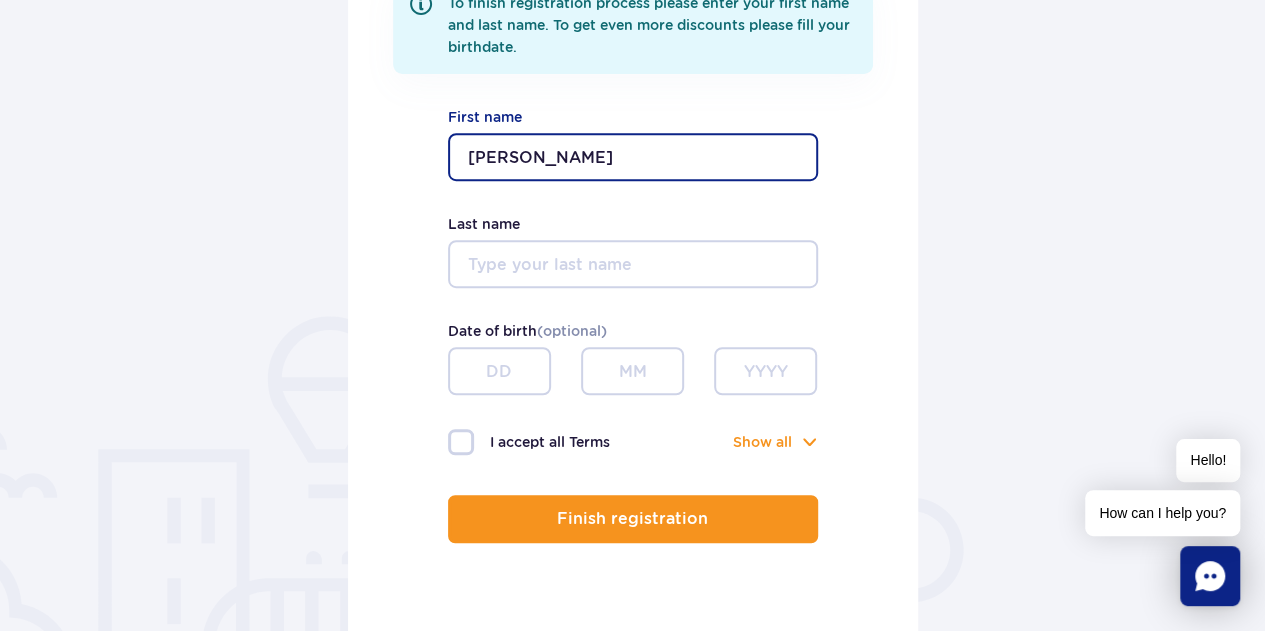 type on "Ingabire" 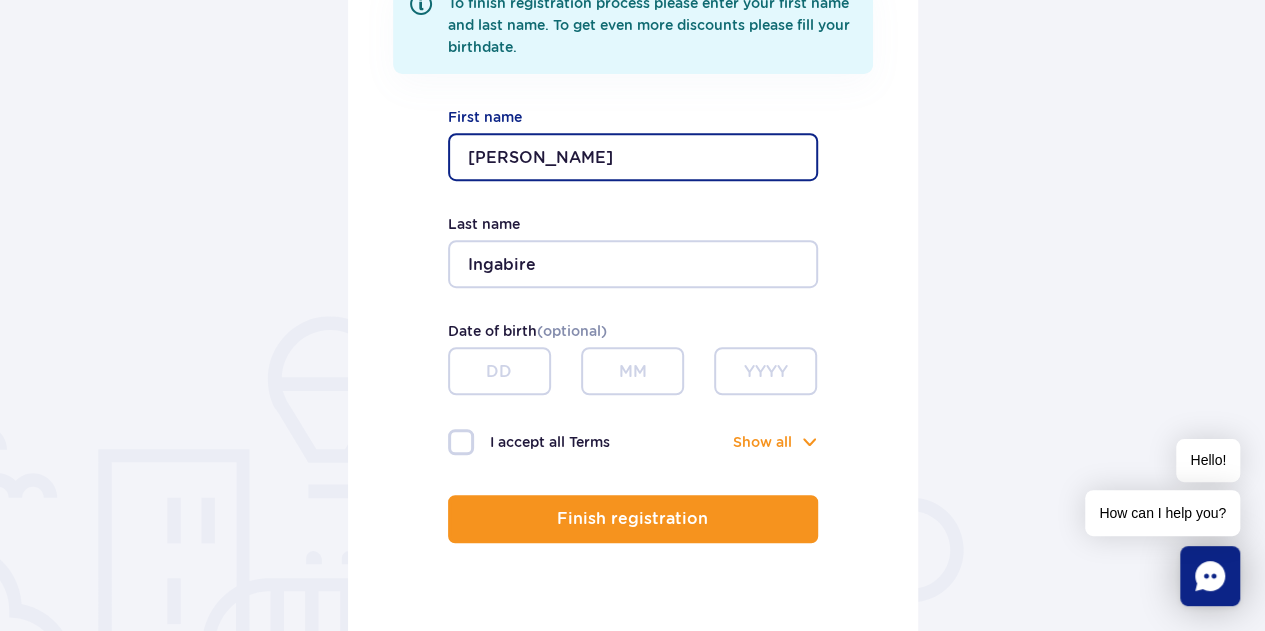 click at bounding box center (499, 371) 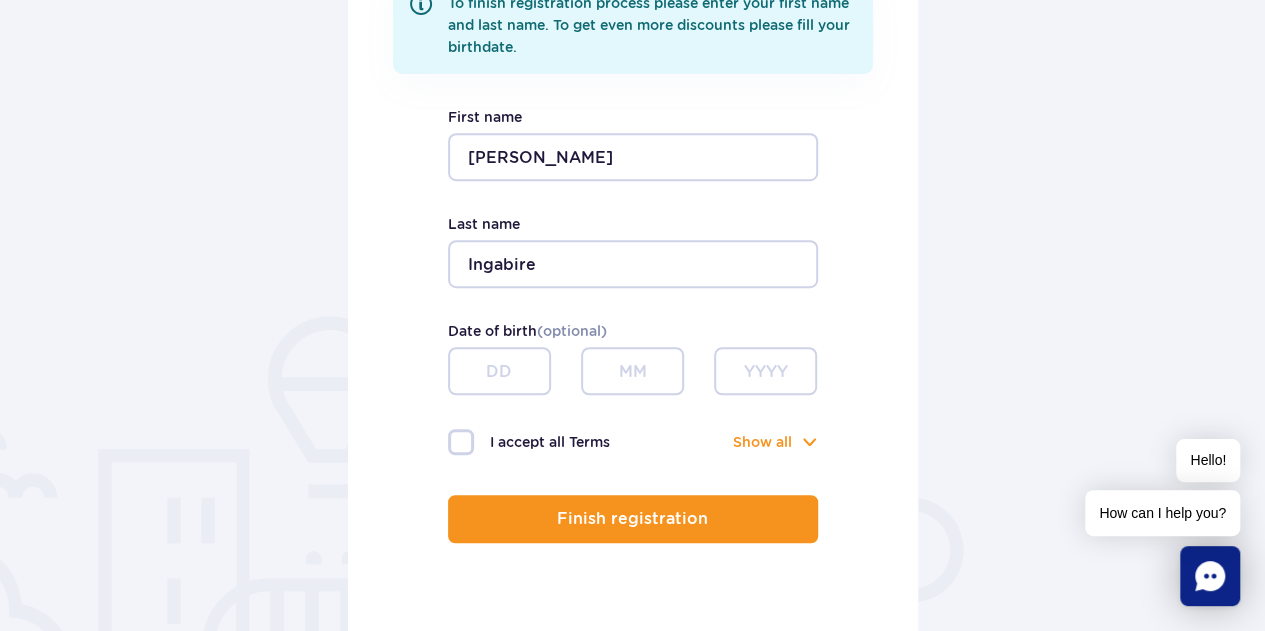 click on "I accept all Terms" at bounding box center [540, 442] 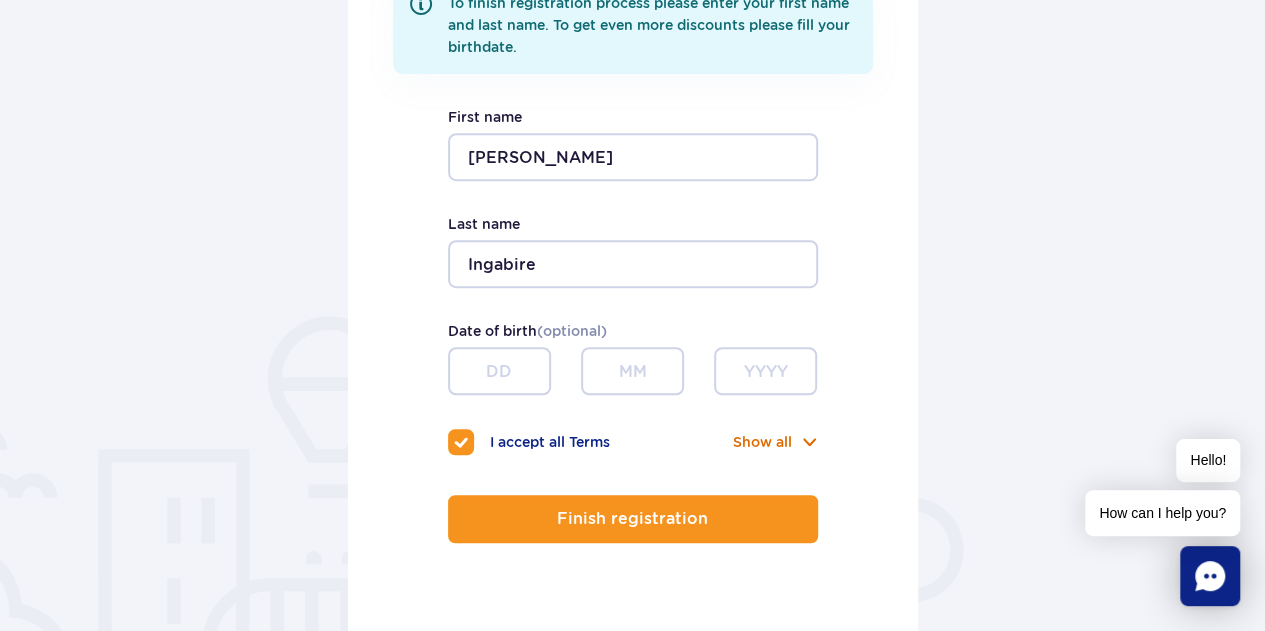 click on "Show
Show all" at bounding box center (725, 442) 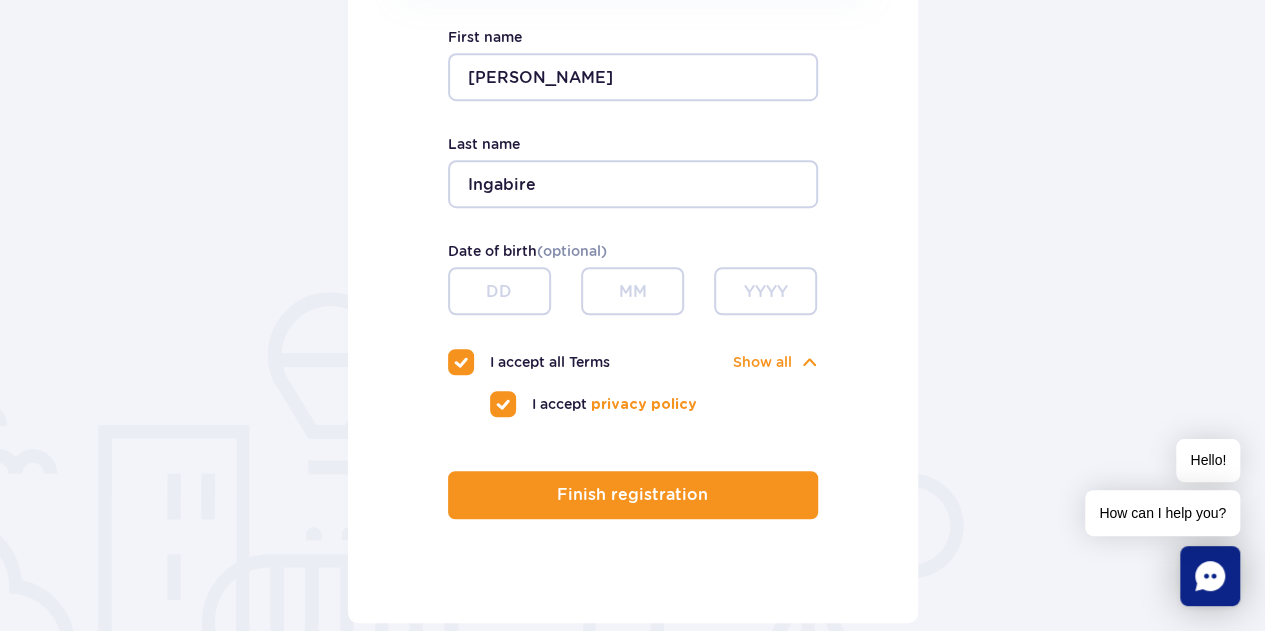 scroll, scrollTop: 524, scrollLeft: 0, axis: vertical 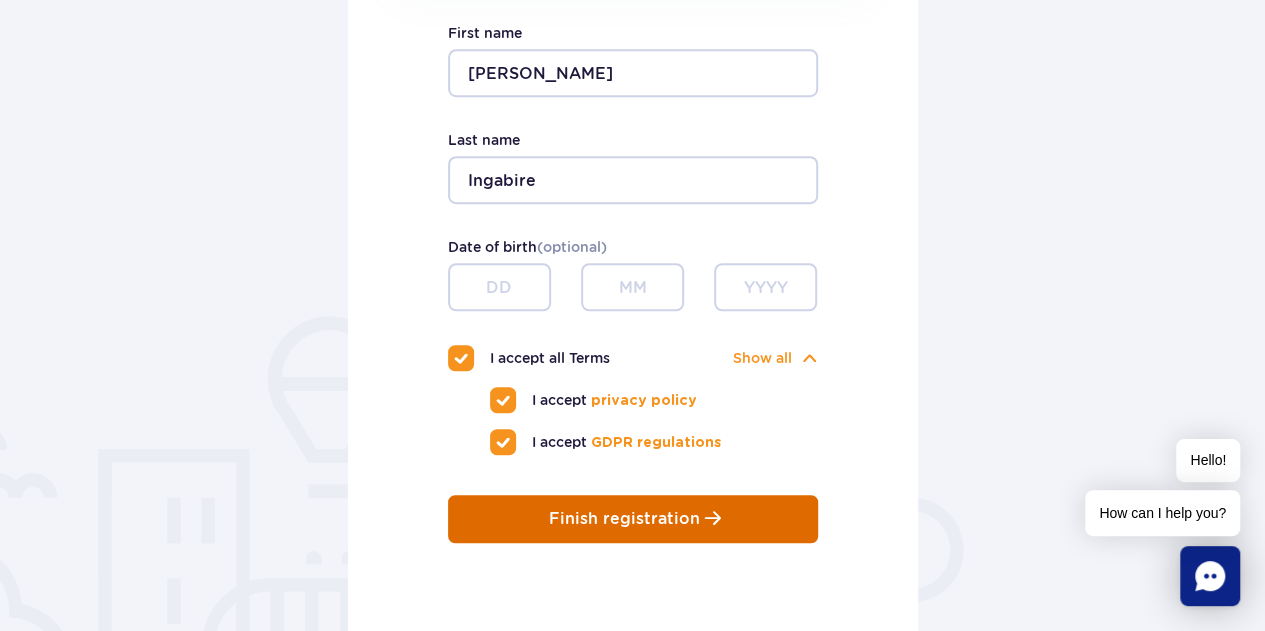 click on "Finish registration" at bounding box center [633, 519] 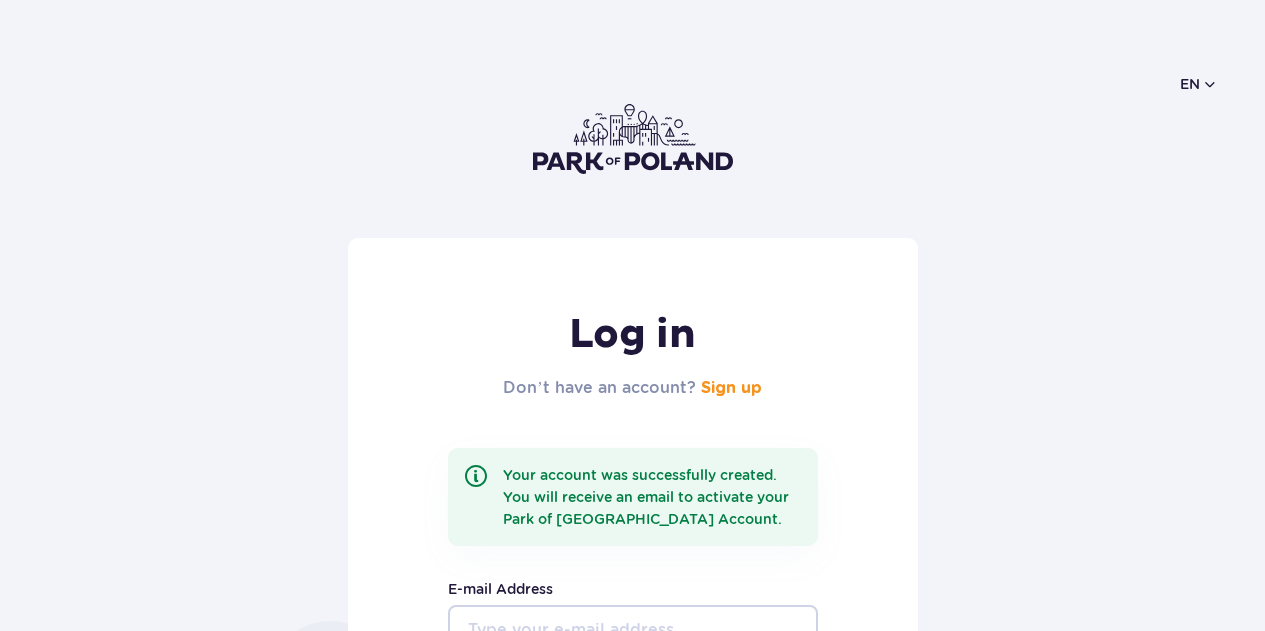 scroll, scrollTop: 0, scrollLeft: 0, axis: both 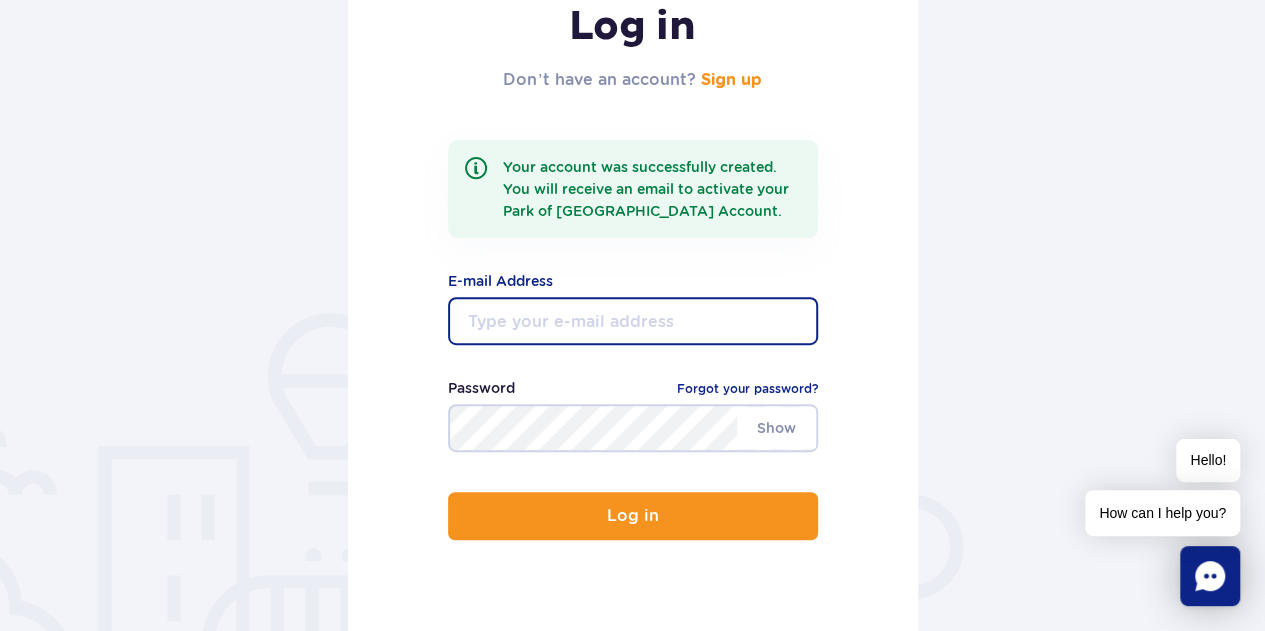 click at bounding box center [633, 321] 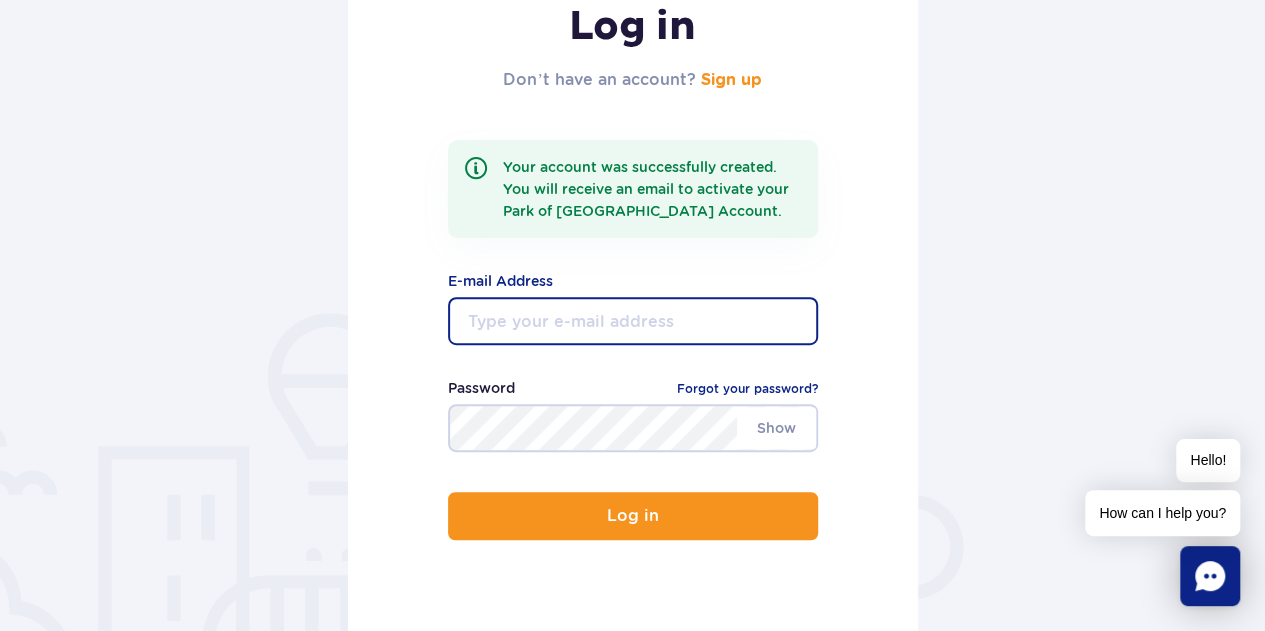 type on "[PERSON_NAME][EMAIL_ADDRESS][DOMAIN_NAME]" 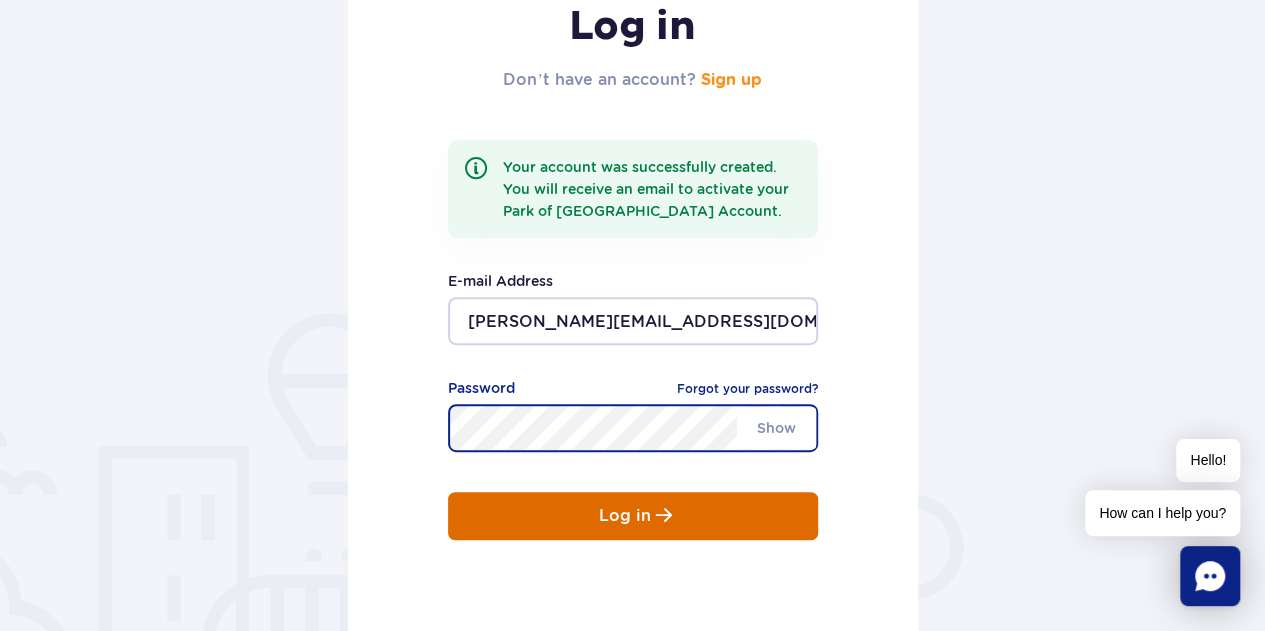 click on "Log in" at bounding box center (625, 516) 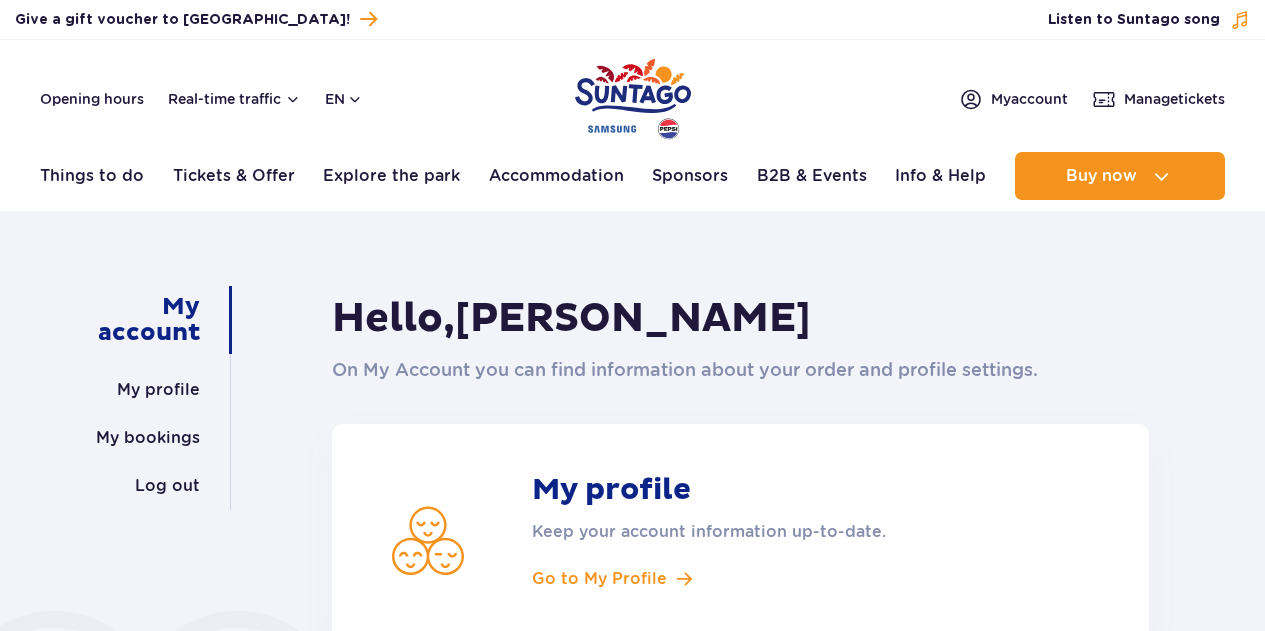 scroll, scrollTop: 0, scrollLeft: 0, axis: both 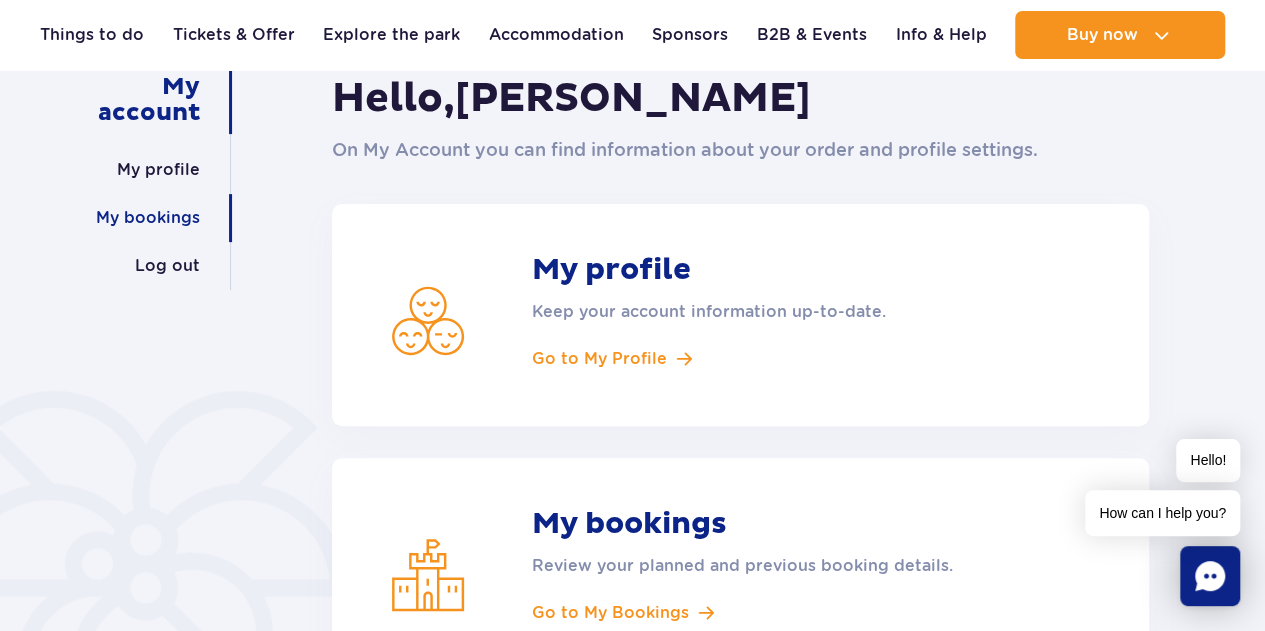 click on "My bookings" at bounding box center [148, 218] 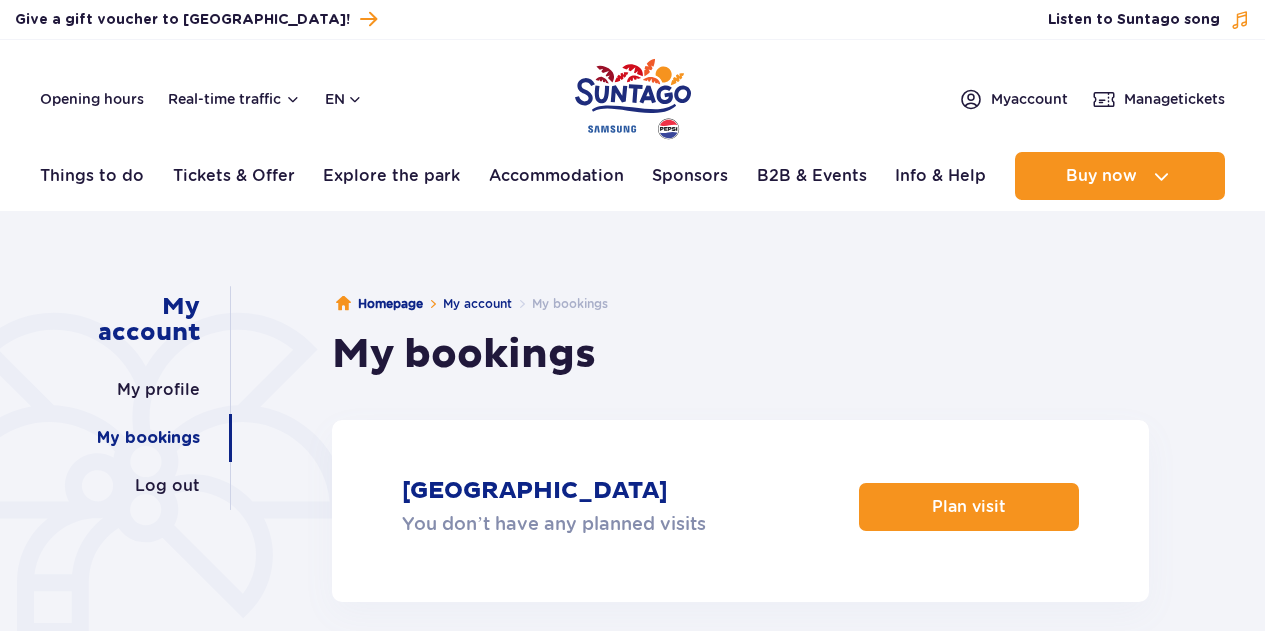scroll, scrollTop: 0, scrollLeft: 0, axis: both 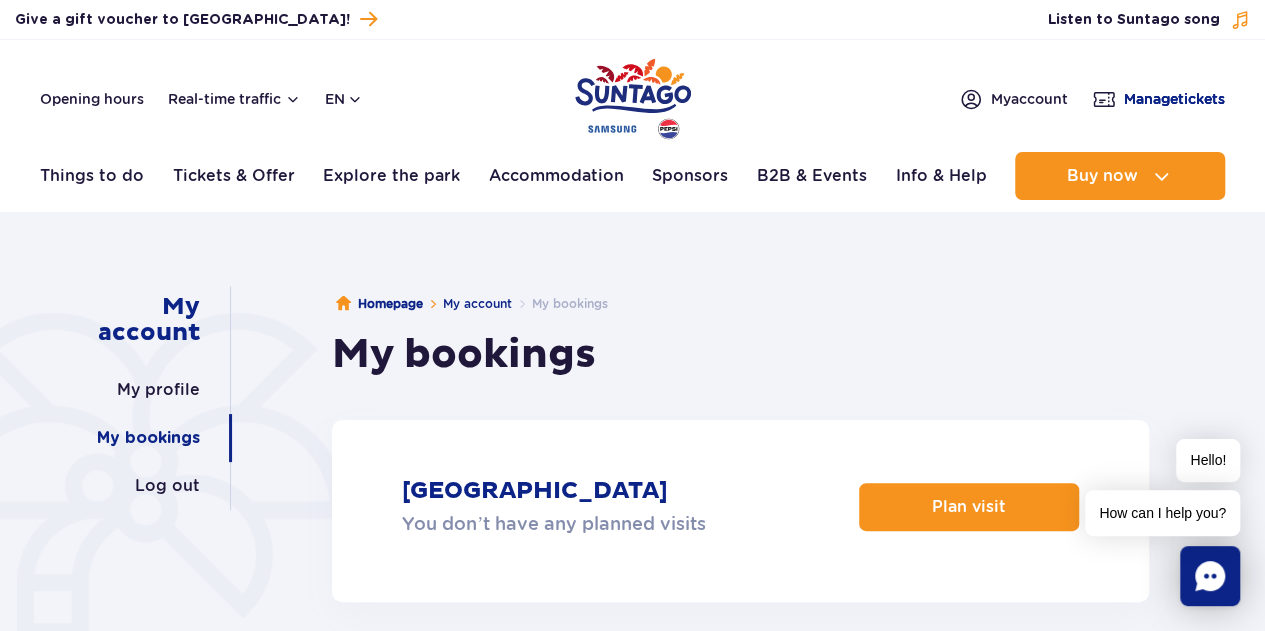 click on "Manage  tickets" at bounding box center (1174, 99) 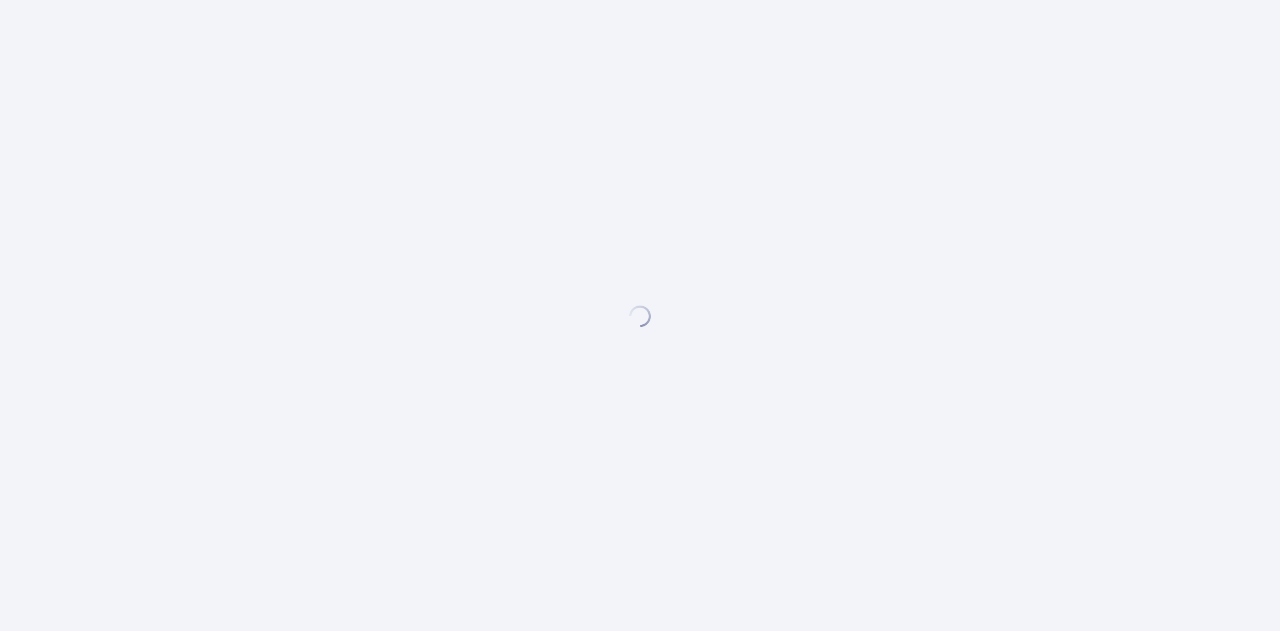 scroll, scrollTop: 0, scrollLeft: 0, axis: both 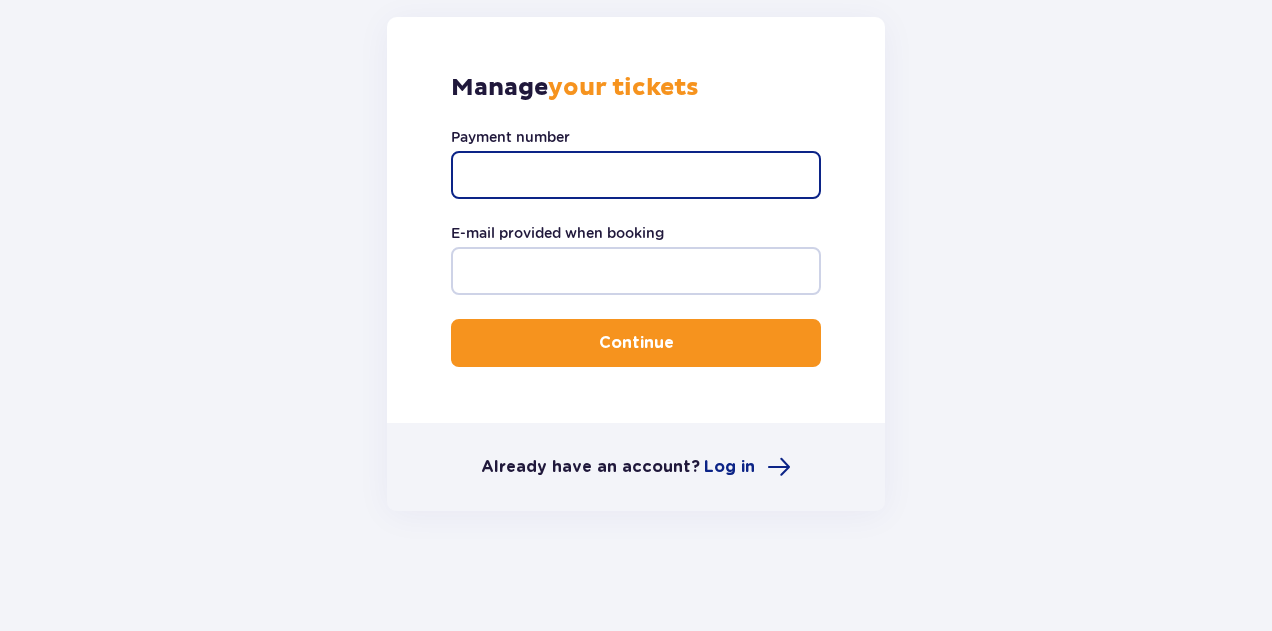 click on "Payment number" at bounding box center [636, 175] 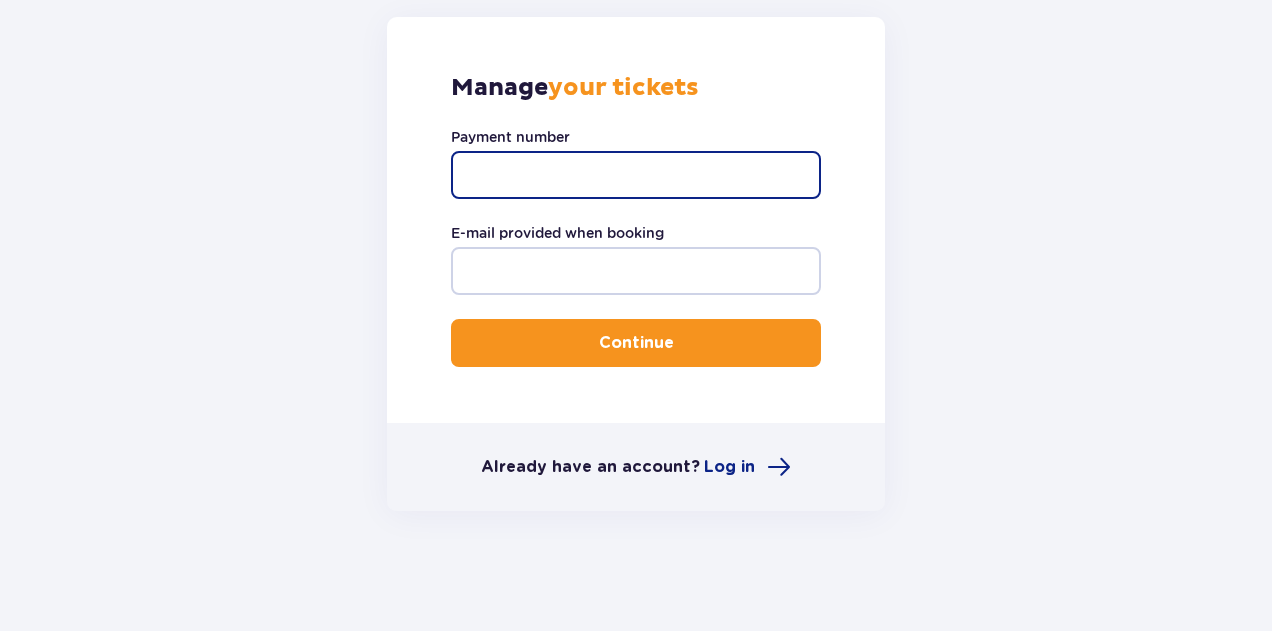 paste on "TR-VRC-H7YWW3X" 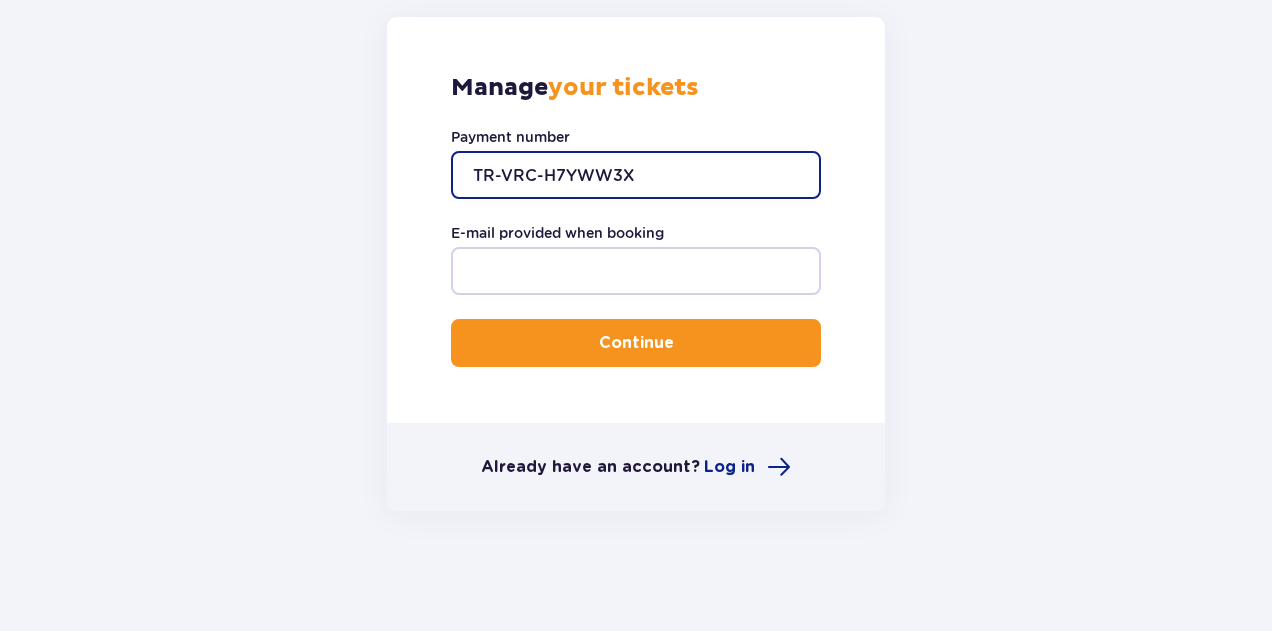 type on "TR-VRC-H7YWW3X" 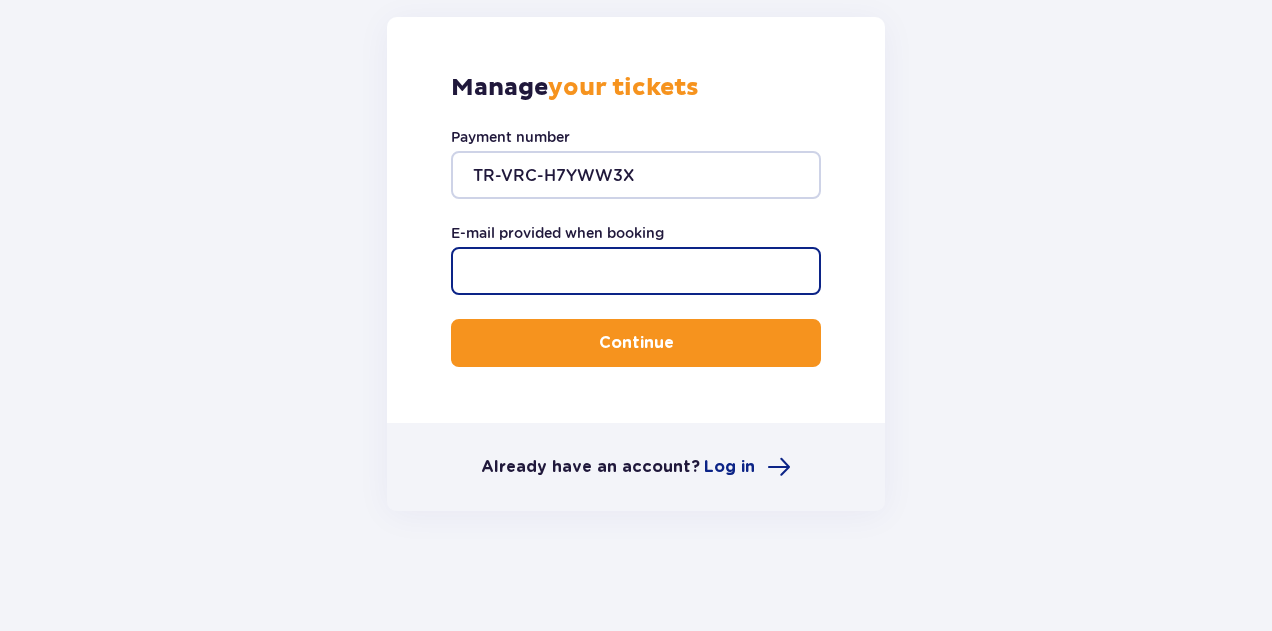 click on "E-mail provided when booking" at bounding box center [636, 271] 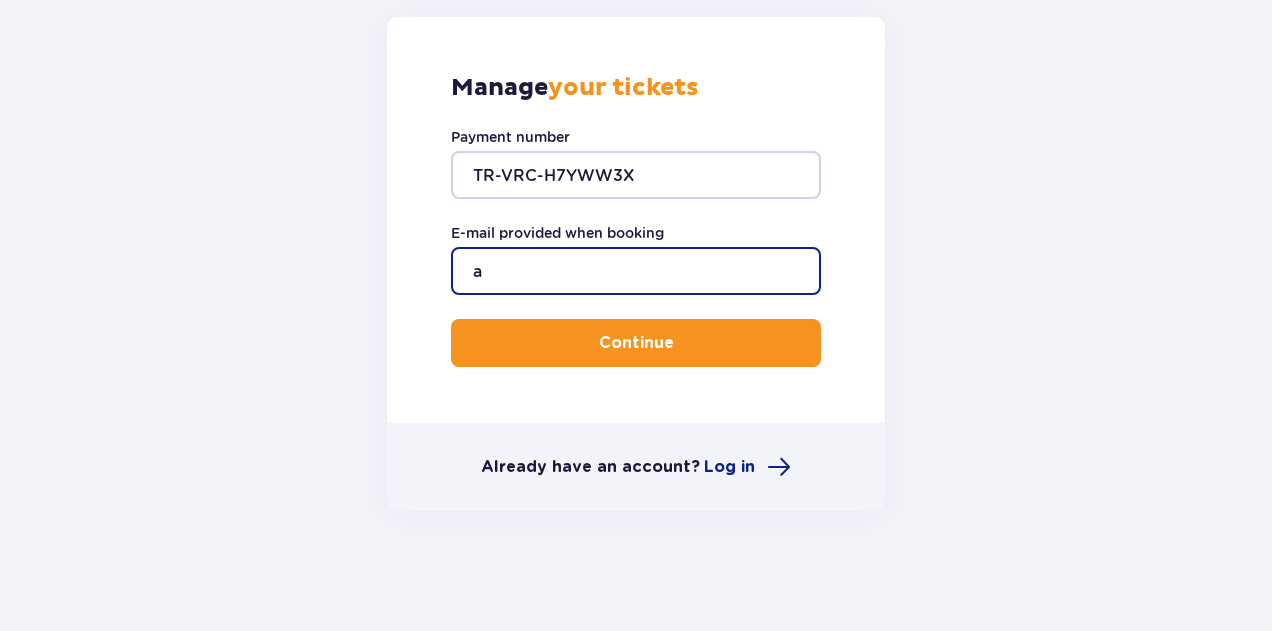 type on "[PERSON_NAME][EMAIL_ADDRESS][DOMAIN_NAME]" 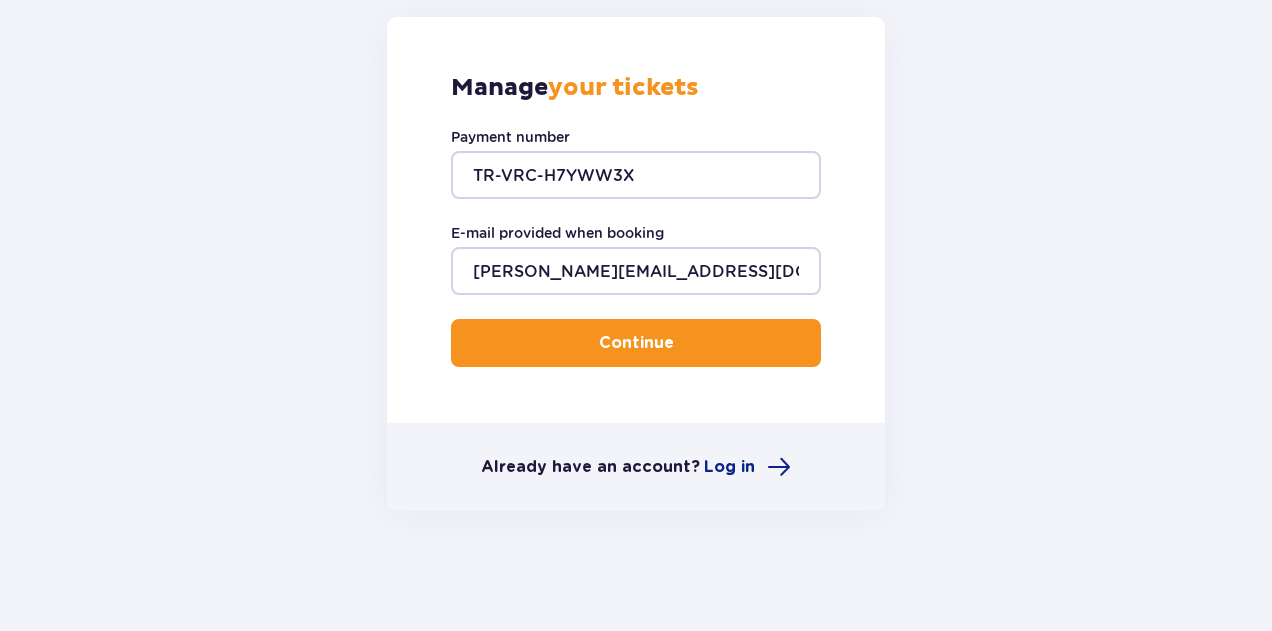 click on "Continue" at bounding box center (636, 343) 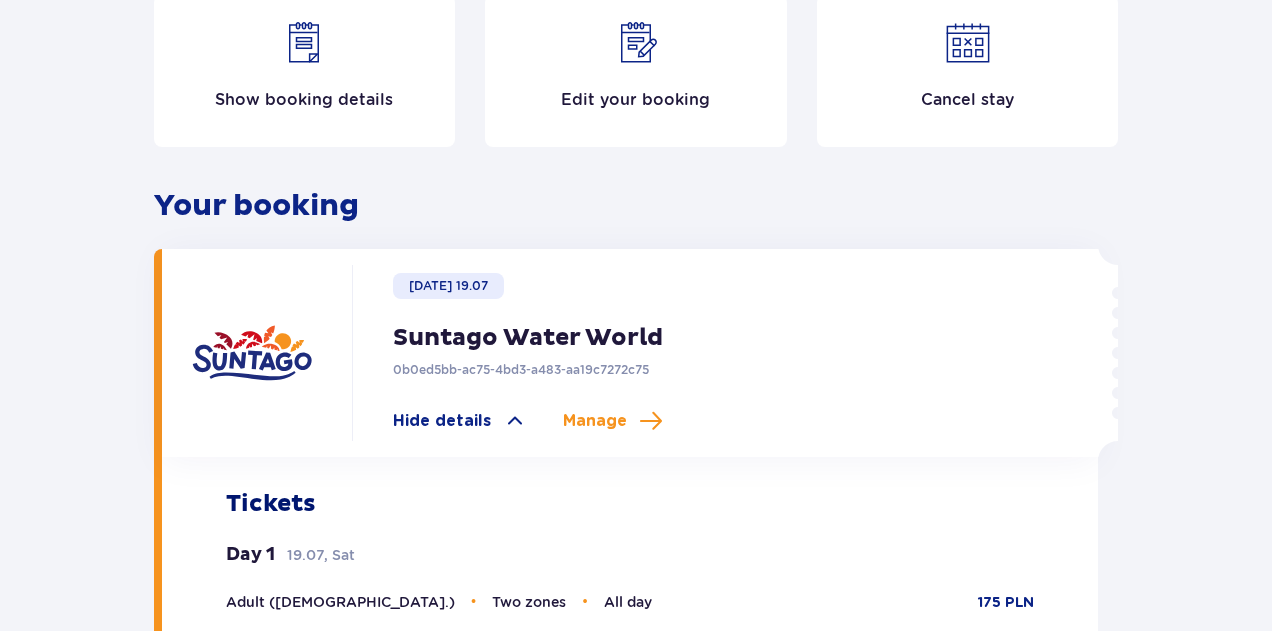 scroll, scrollTop: 278, scrollLeft: 0, axis: vertical 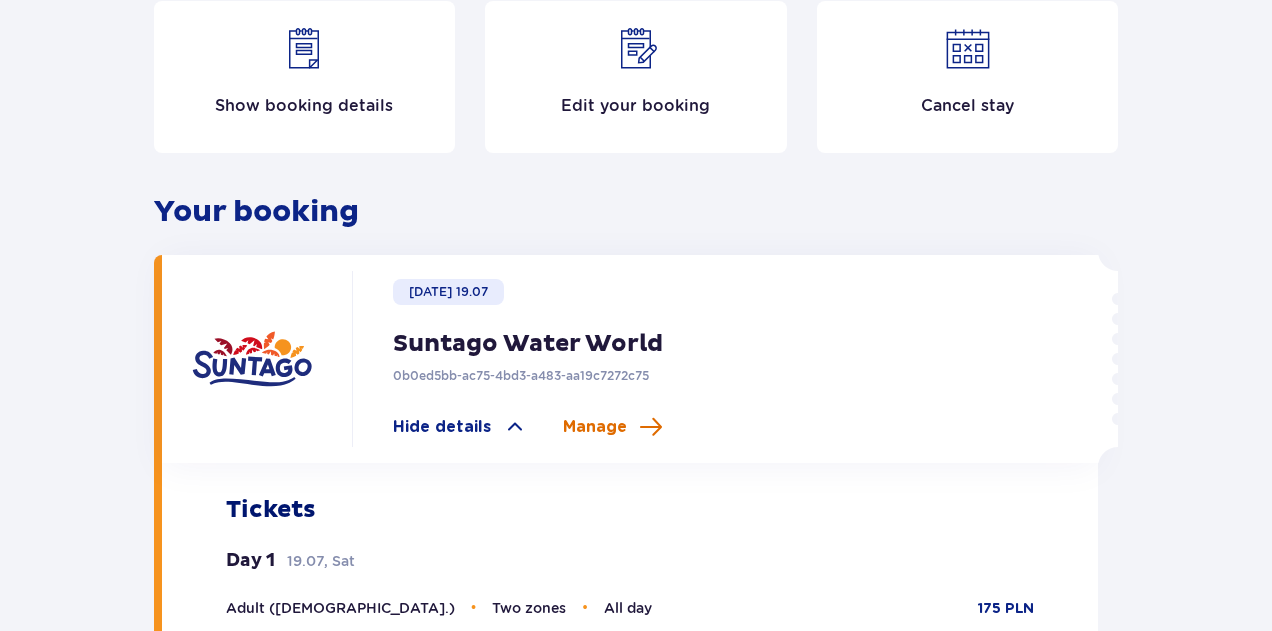 click on "Manage" at bounding box center [595, 427] 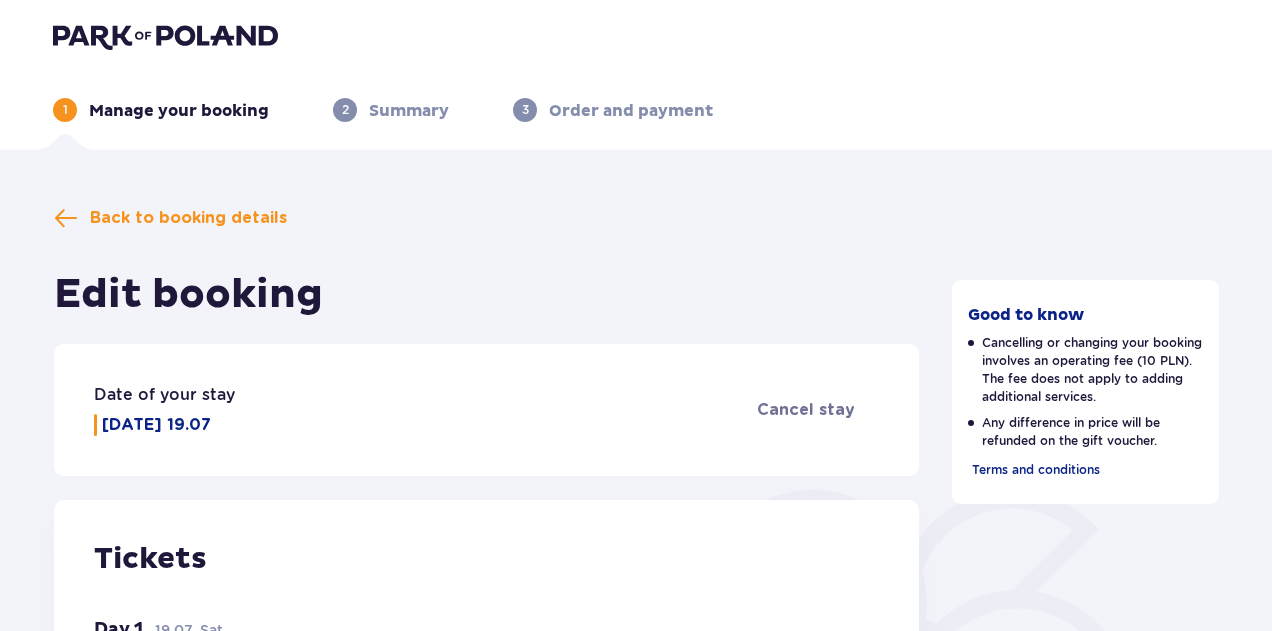 scroll, scrollTop: 3, scrollLeft: 0, axis: vertical 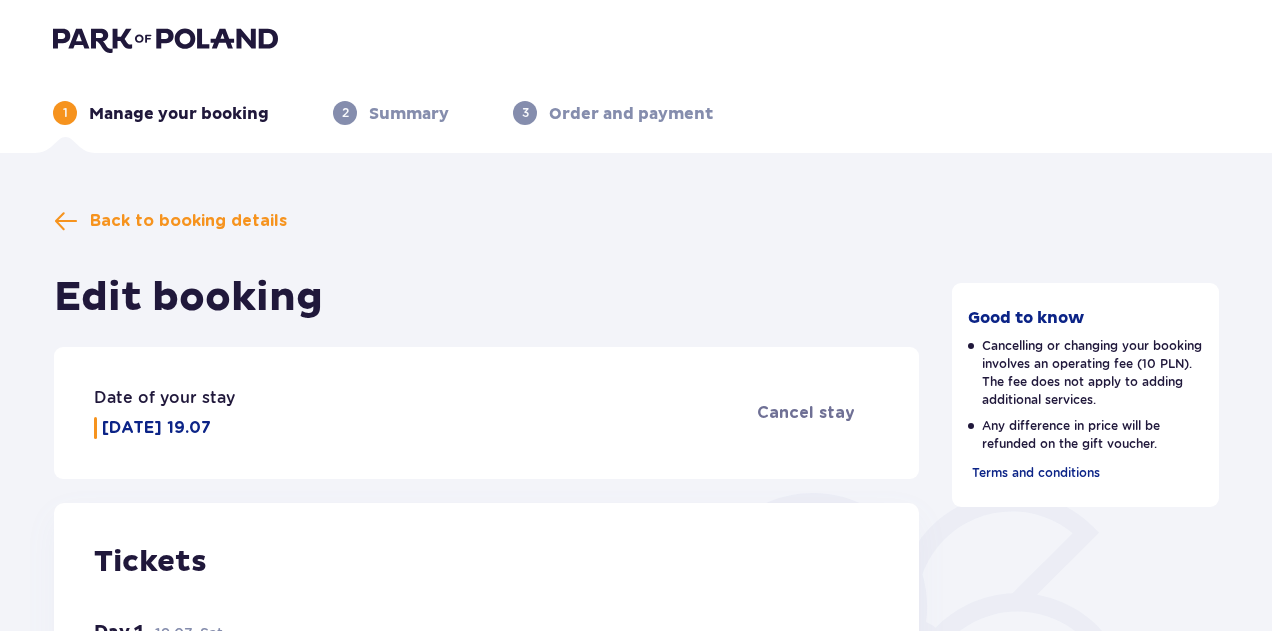 click on "Summary" at bounding box center [409, 114] 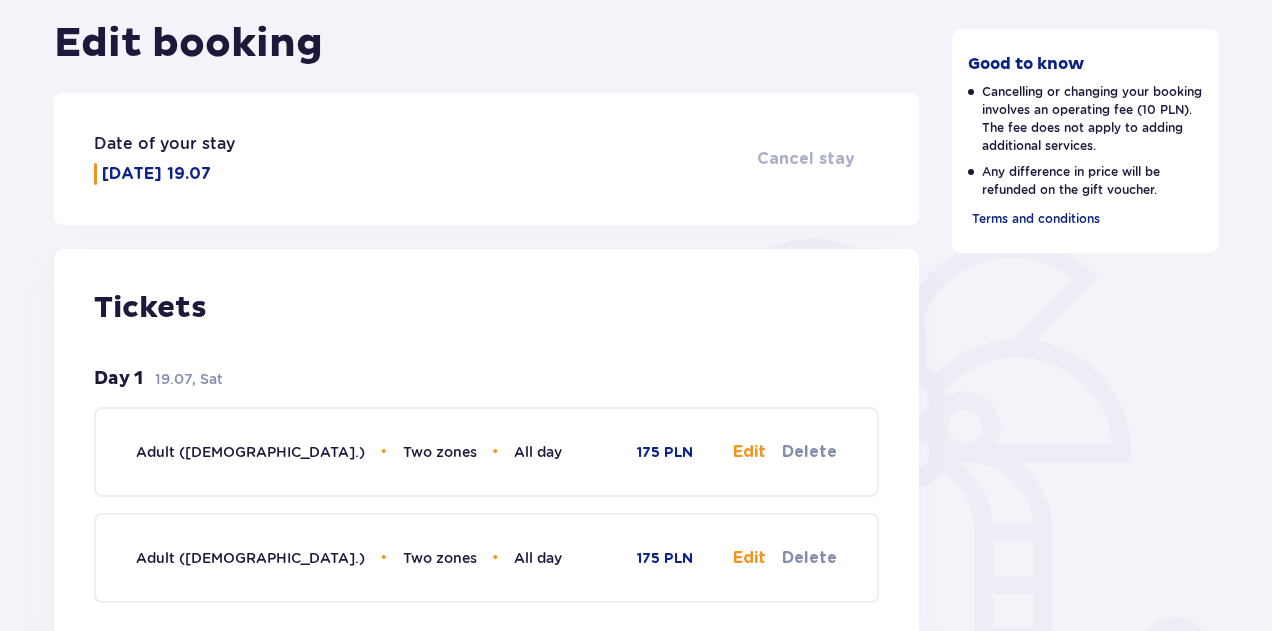scroll, scrollTop: 226, scrollLeft: 0, axis: vertical 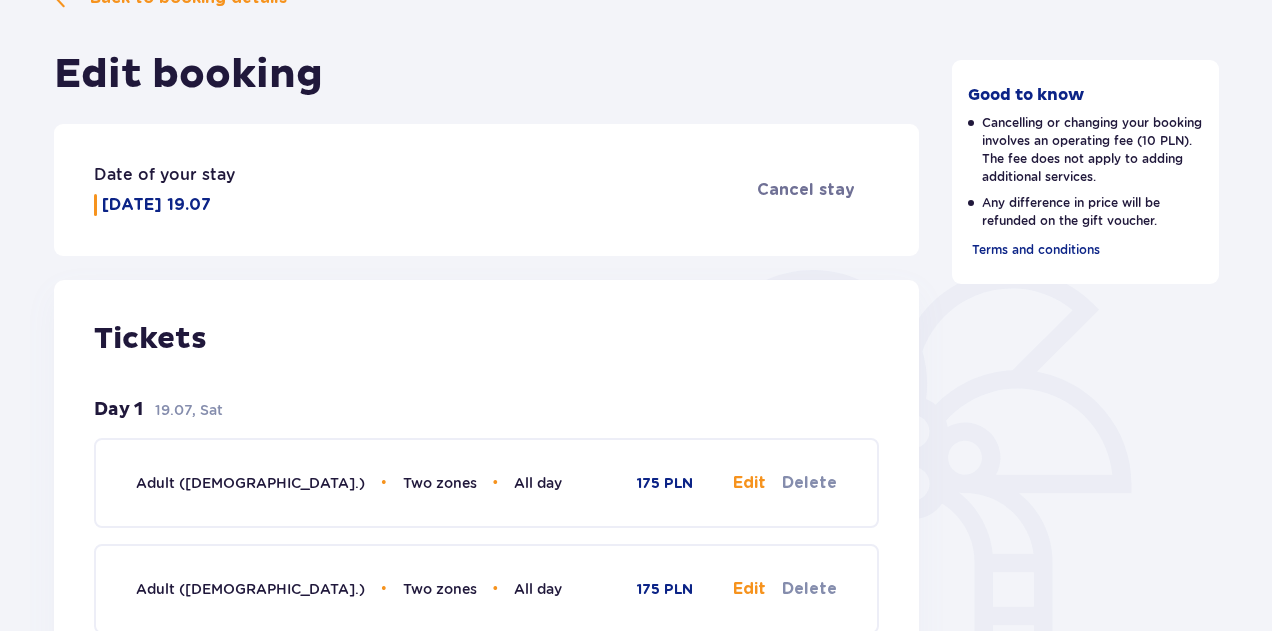 click on "Cancelling or changing your booking involves an operating fee (10 PLN). The fee does not apply to adding additional services." at bounding box center [1086, 150] 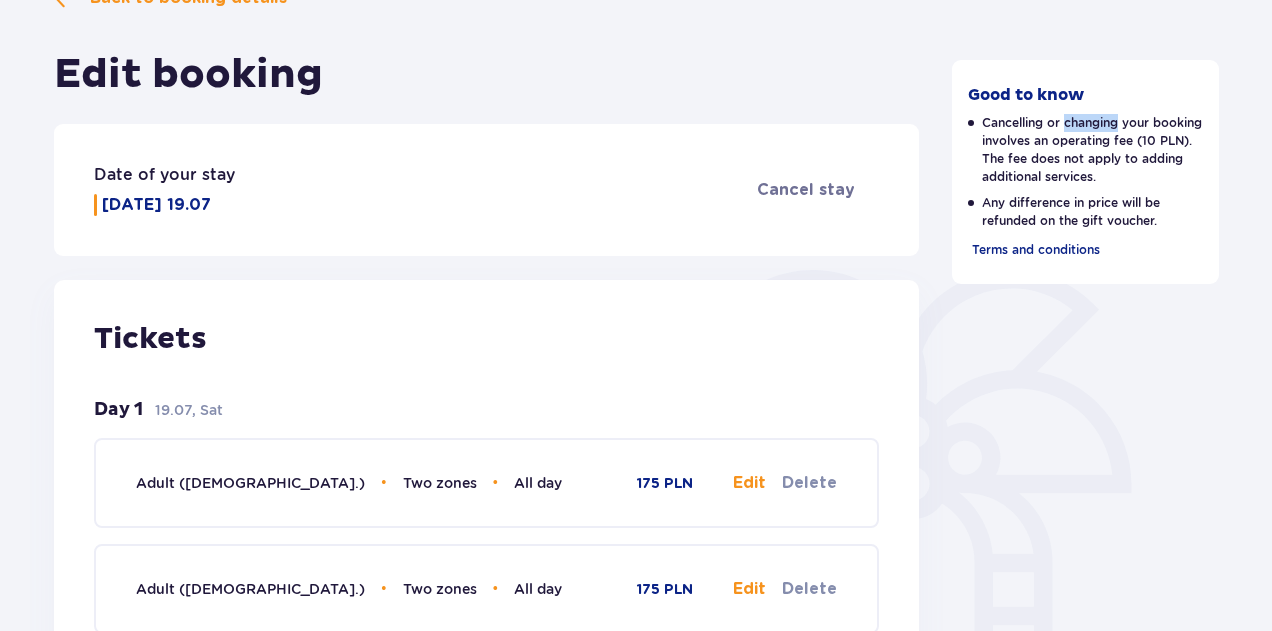 click on "Cancelling or changing your booking involves an operating fee (10 PLN). The fee does not apply to adding additional services." at bounding box center [1086, 150] 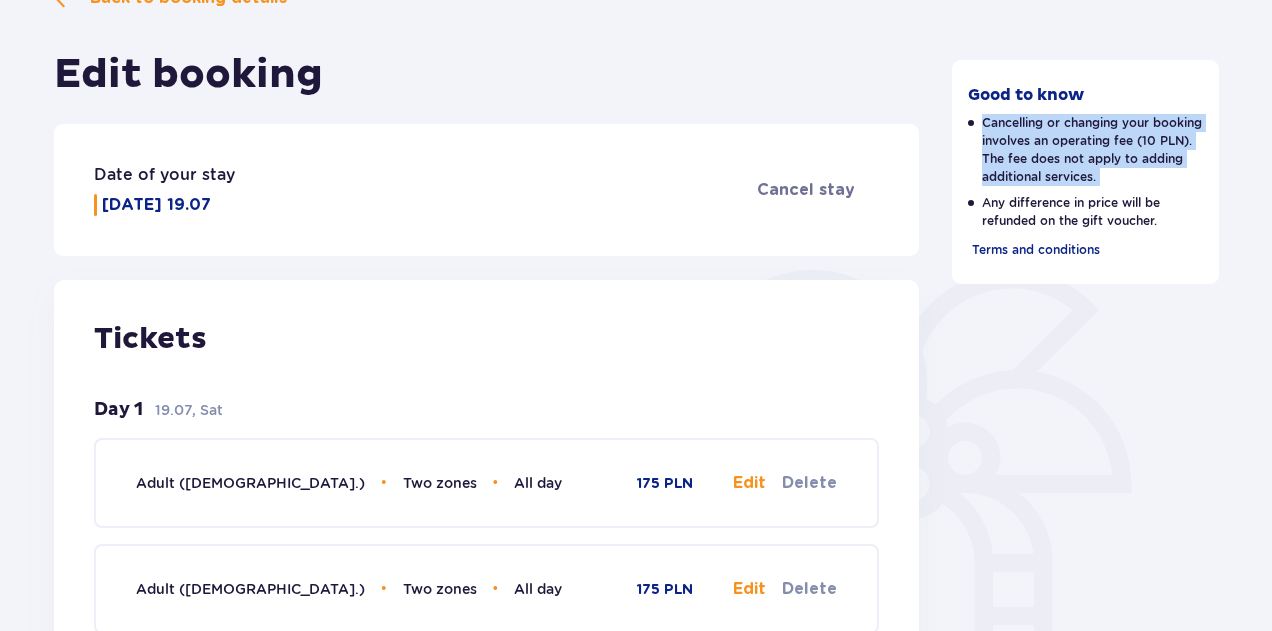 click on "Cancelling or changing your booking involves an operating fee (10 PLN). The fee does not apply to adding additional services." at bounding box center (1086, 150) 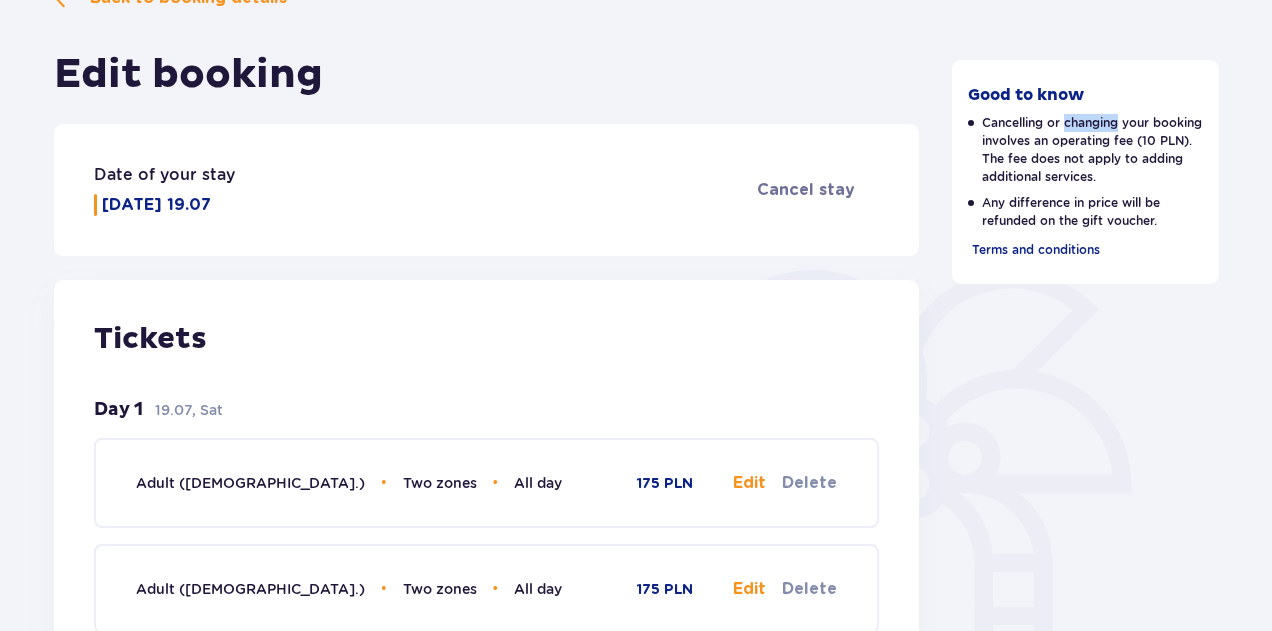 click on "Cancelling or changing your booking involves an operating fee (10 PLN). The fee does not apply to adding additional services." at bounding box center [1086, 150] 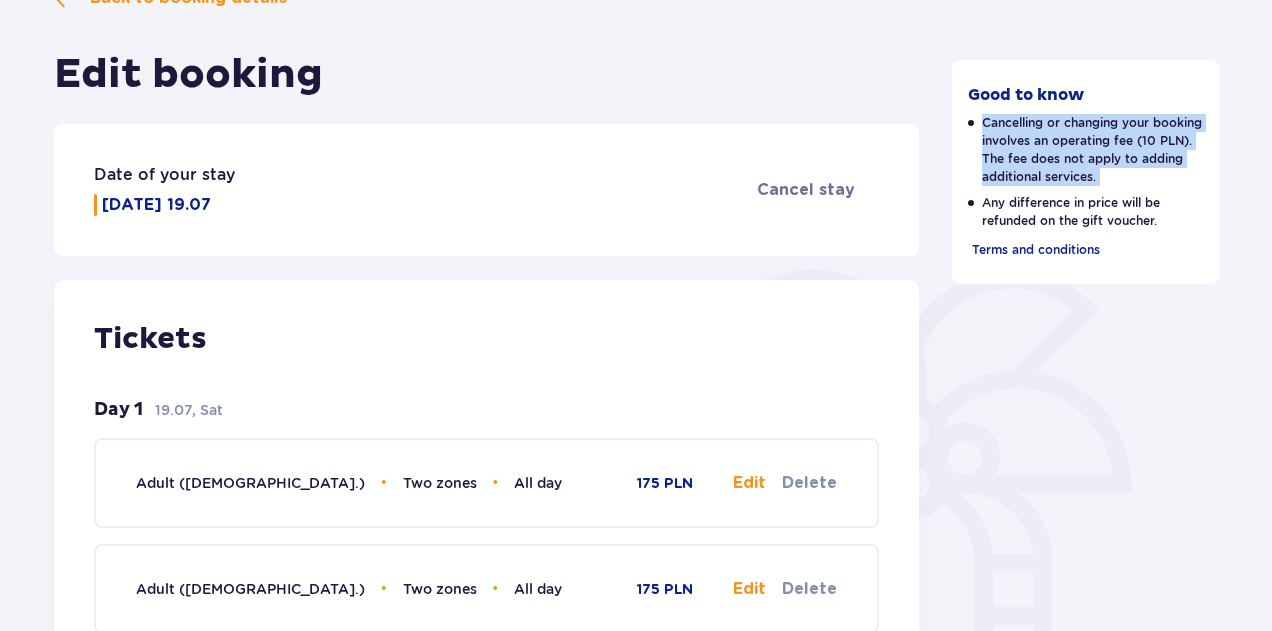 click on "Cancelling or changing your booking involves an operating fee (10 PLN). The fee does not apply to adding additional services." at bounding box center [1086, 150] 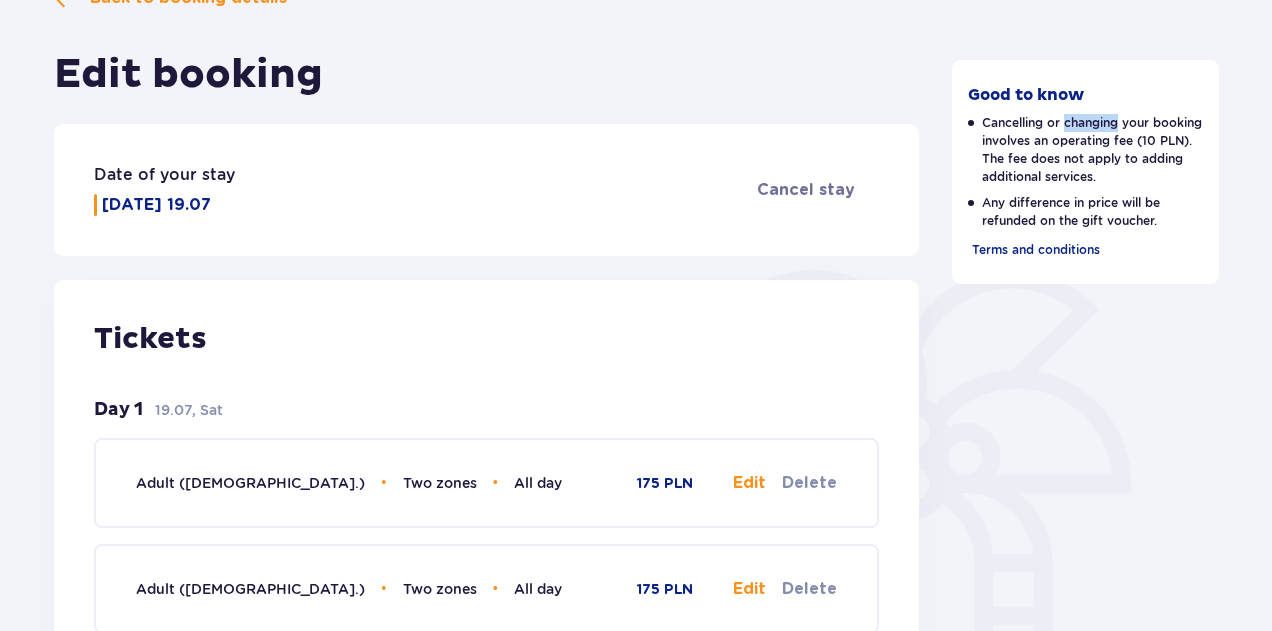 click on "Cancelling or changing your booking involves an operating fee (10 PLN). The fee does not apply to adding additional services." at bounding box center (1086, 150) 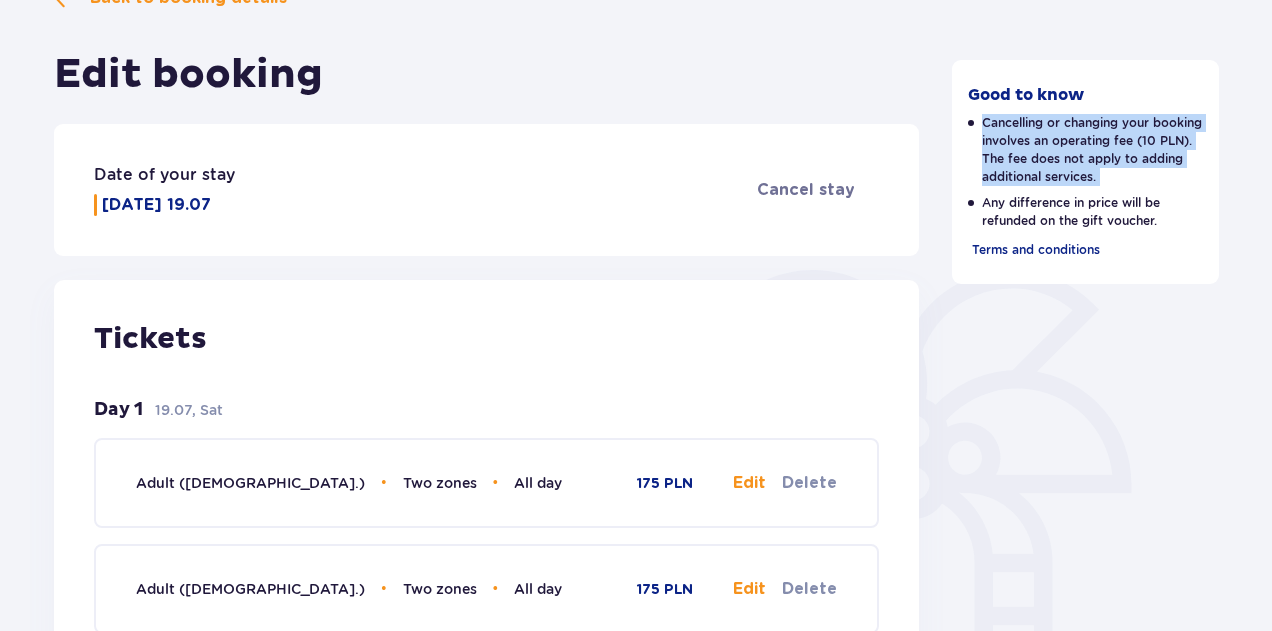 click on "Cancelling or changing your booking involves an operating fee (10 PLN). The fee does not apply to adding additional services." at bounding box center (1086, 150) 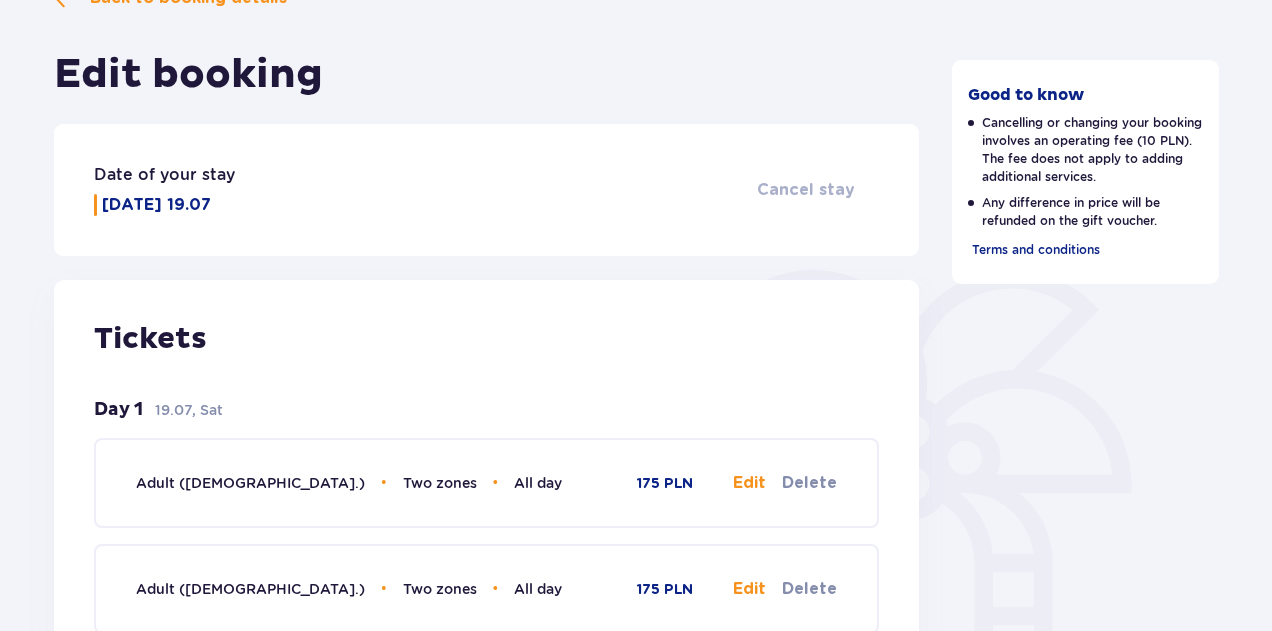 click on "Cancel stay" at bounding box center (806, 190) 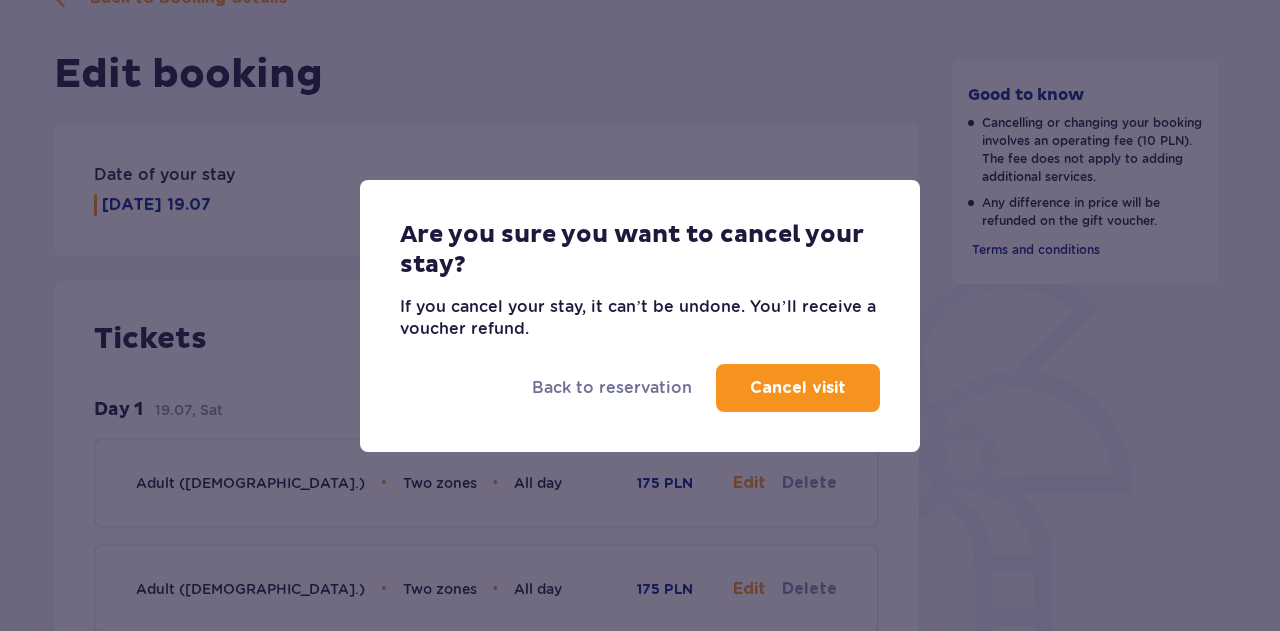 click on "Cancel visit" at bounding box center [798, 388] 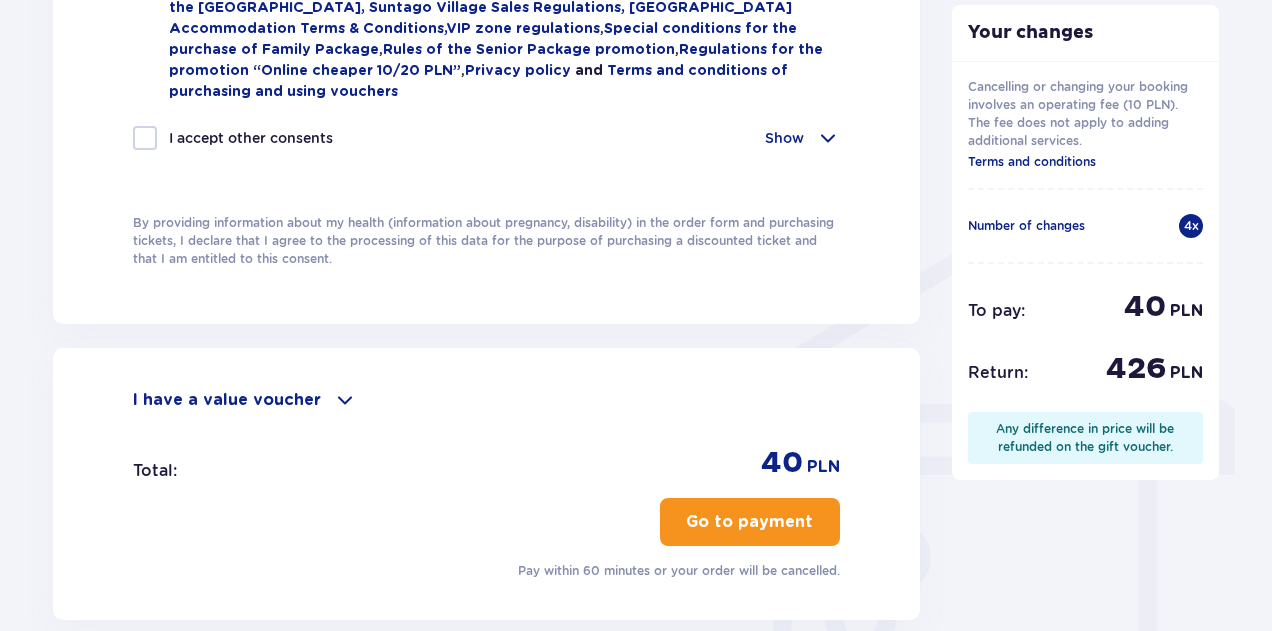 scroll, scrollTop: 1106, scrollLeft: 0, axis: vertical 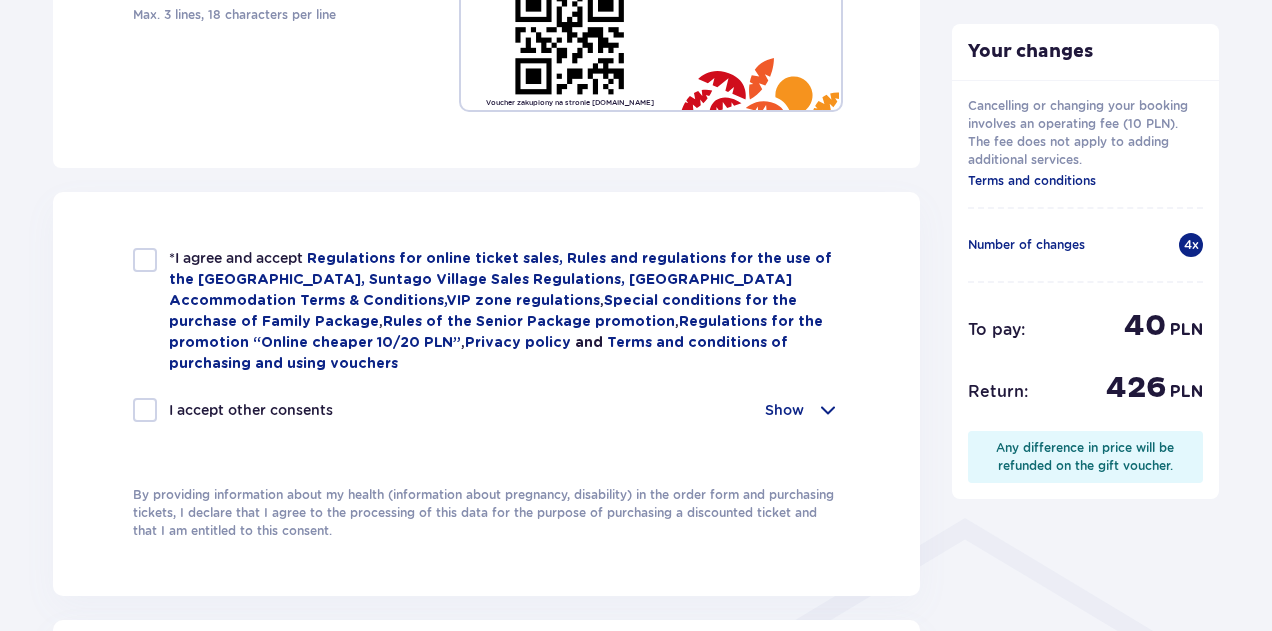 click at bounding box center [145, 260] 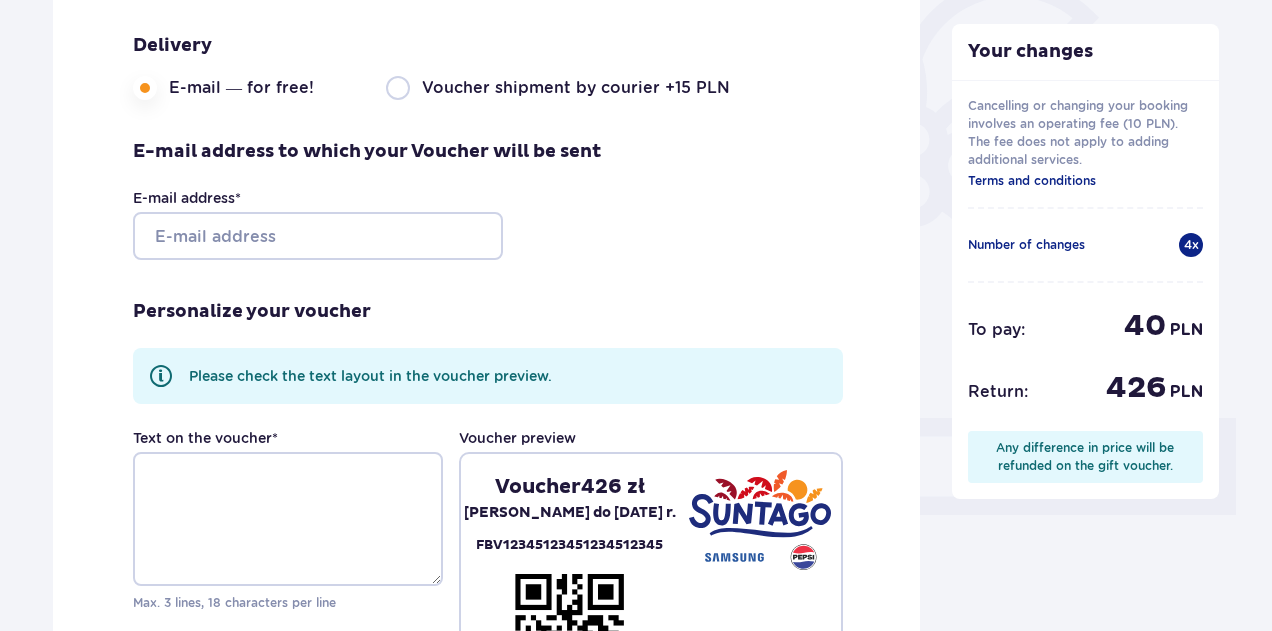 scroll, scrollTop: 502, scrollLeft: 0, axis: vertical 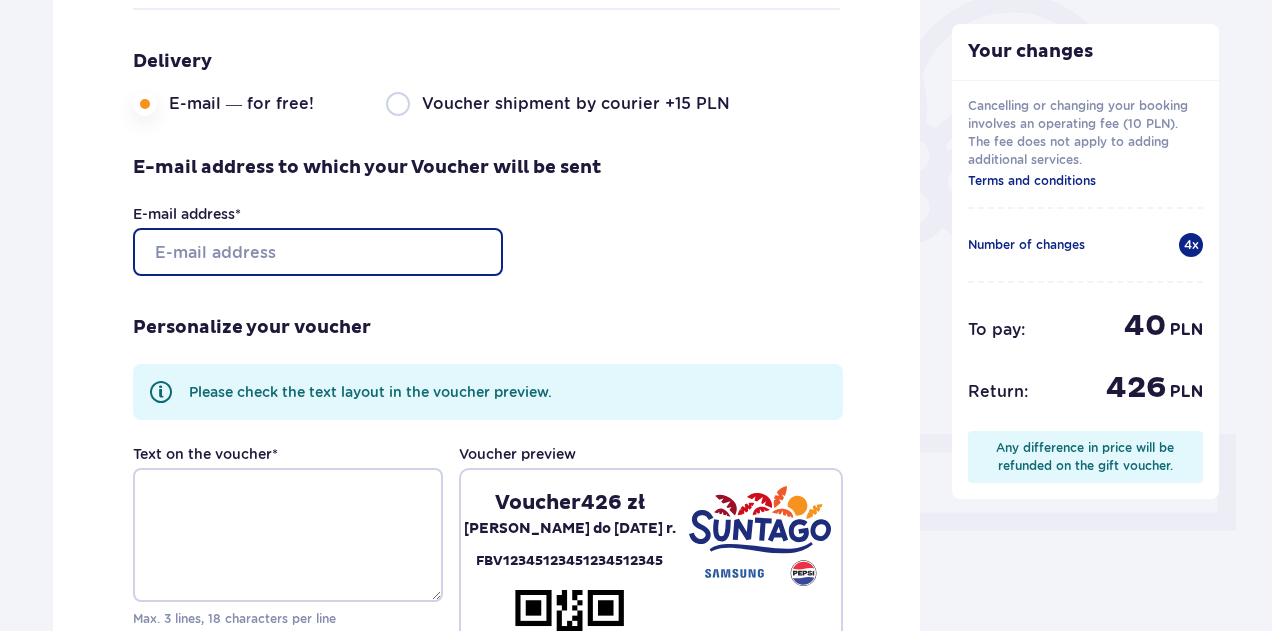 click on "E-mail address *" at bounding box center [318, 252] 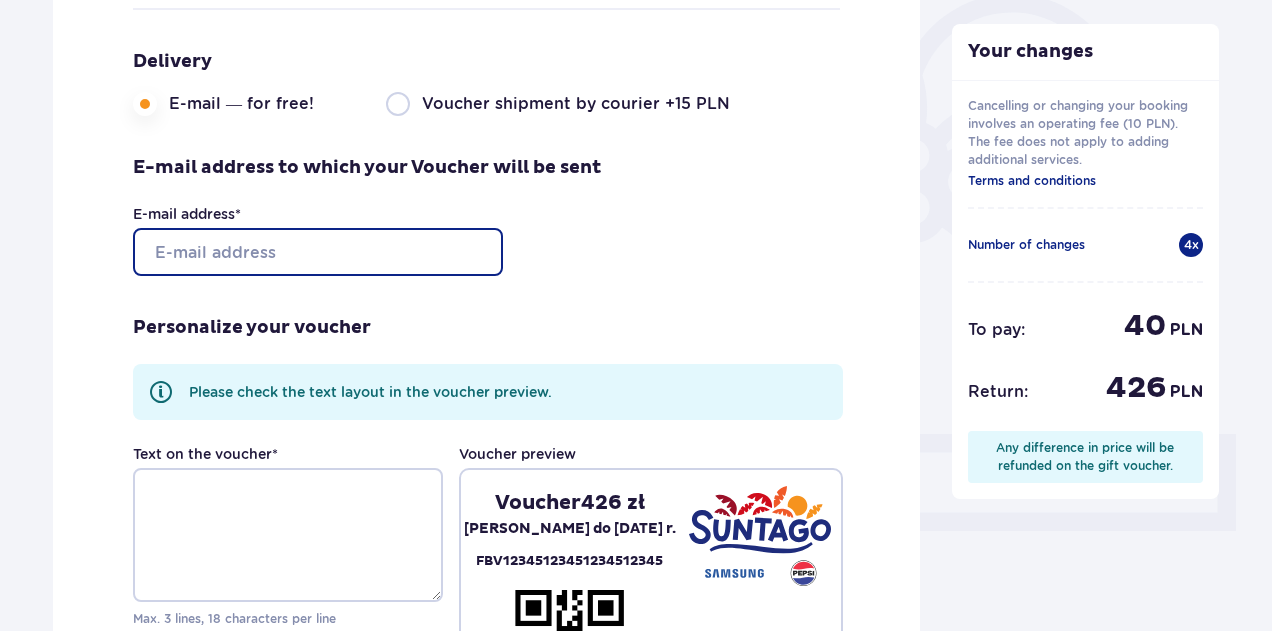 type on "[PERSON_NAME][EMAIL_ADDRESS][DOMAIN_NAME]" 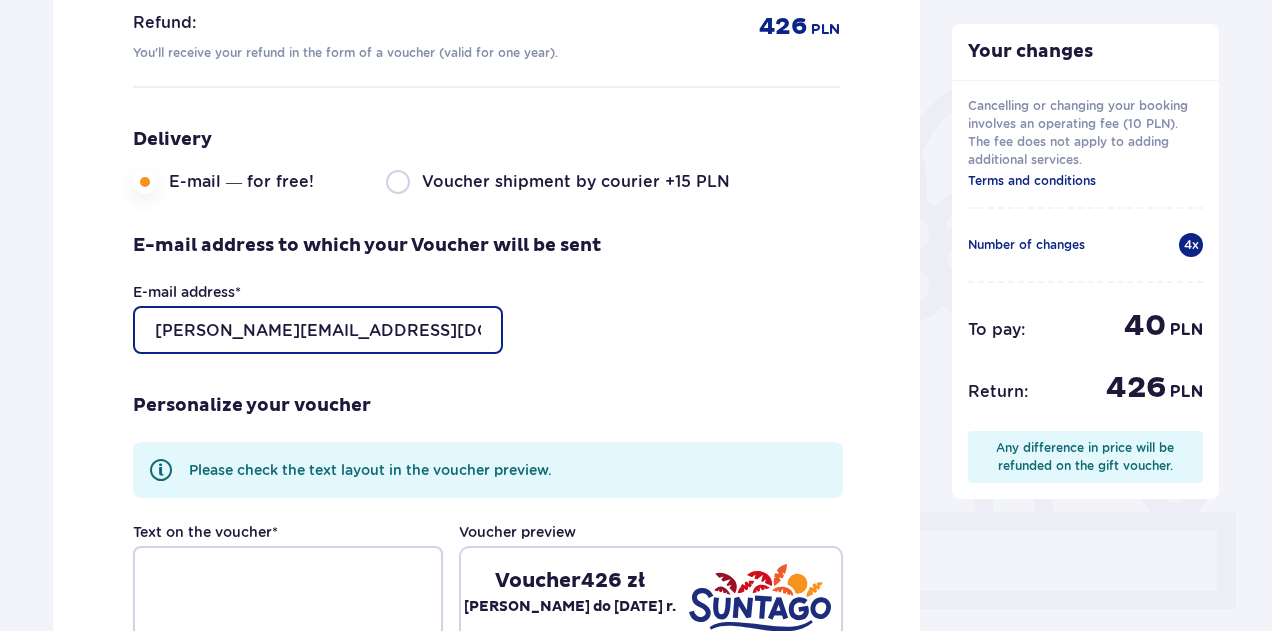 scroll, scrollTop: 422, scrollLeft: 0, axis: vertical 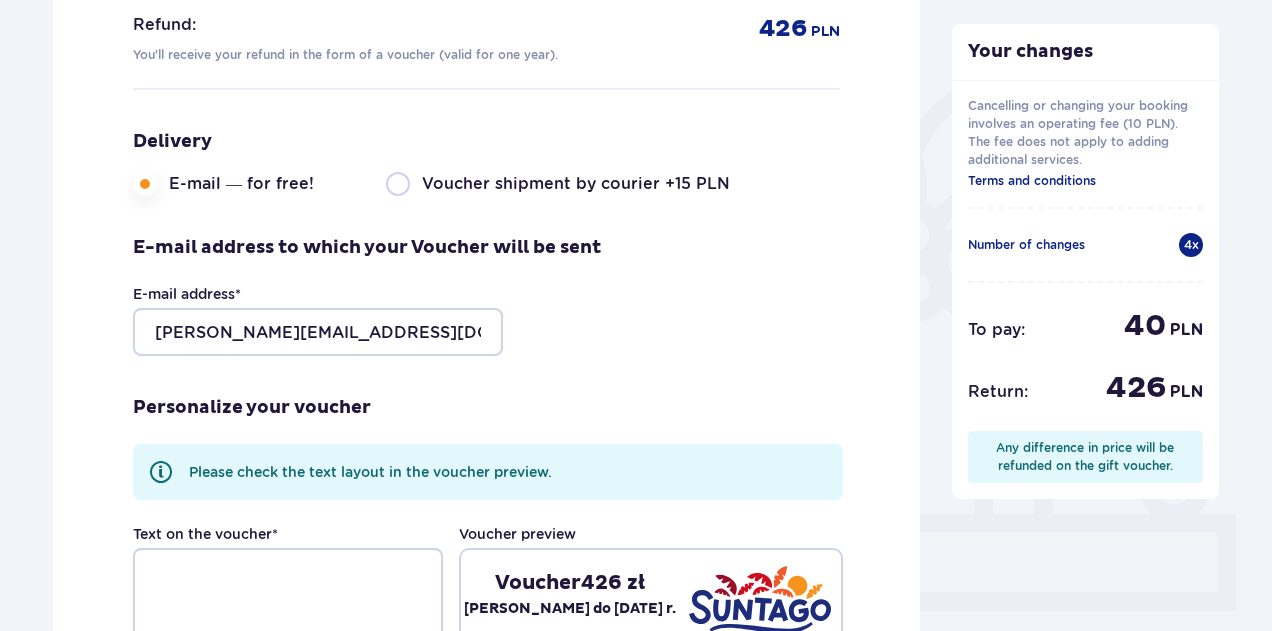click on "Cancelling or changing your booking involves an operating fee (10 PLN). The fee does not apply to adding additional services.   Terms and conditions" at bounding box center [1086, 144] 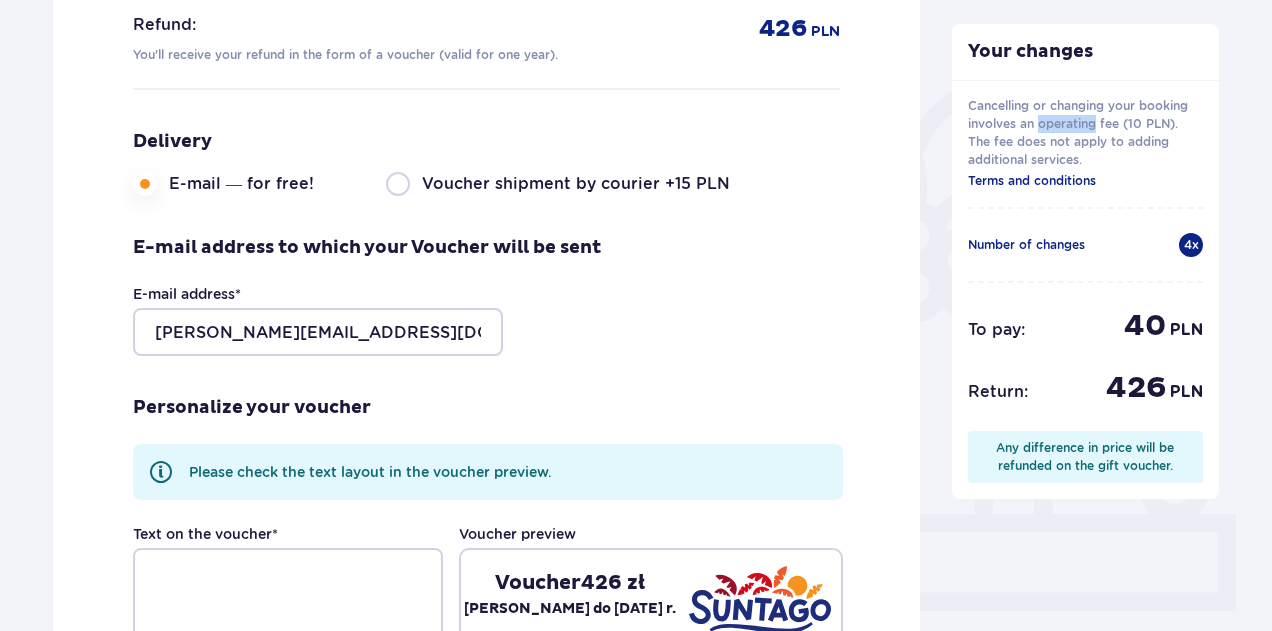 click on "Cancelling or changing your booking involves an operating fee (10 PLN). The fee does not apply to adding additional services.   Terms and conditions" at bounding box center [1086, 144] 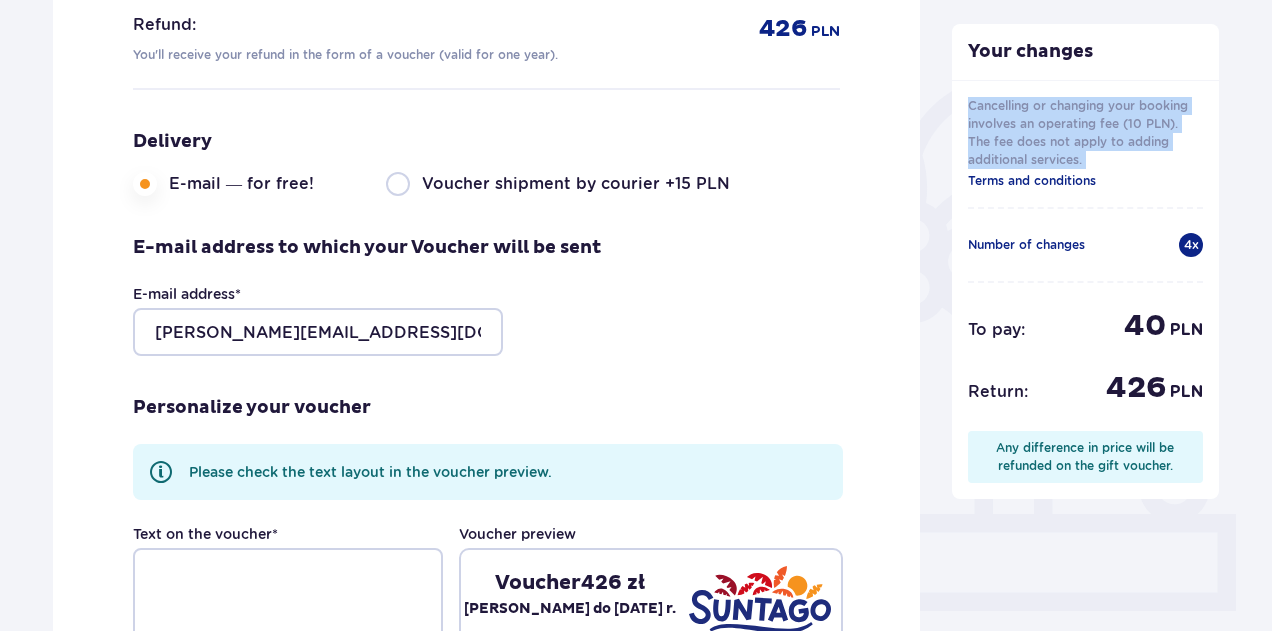 click on "Cancelling or changing your booking involves an operating fee (10 PLN). The fee does not apply to adding additional services.   Terms and conditions" at bounding box center [1086, 144] 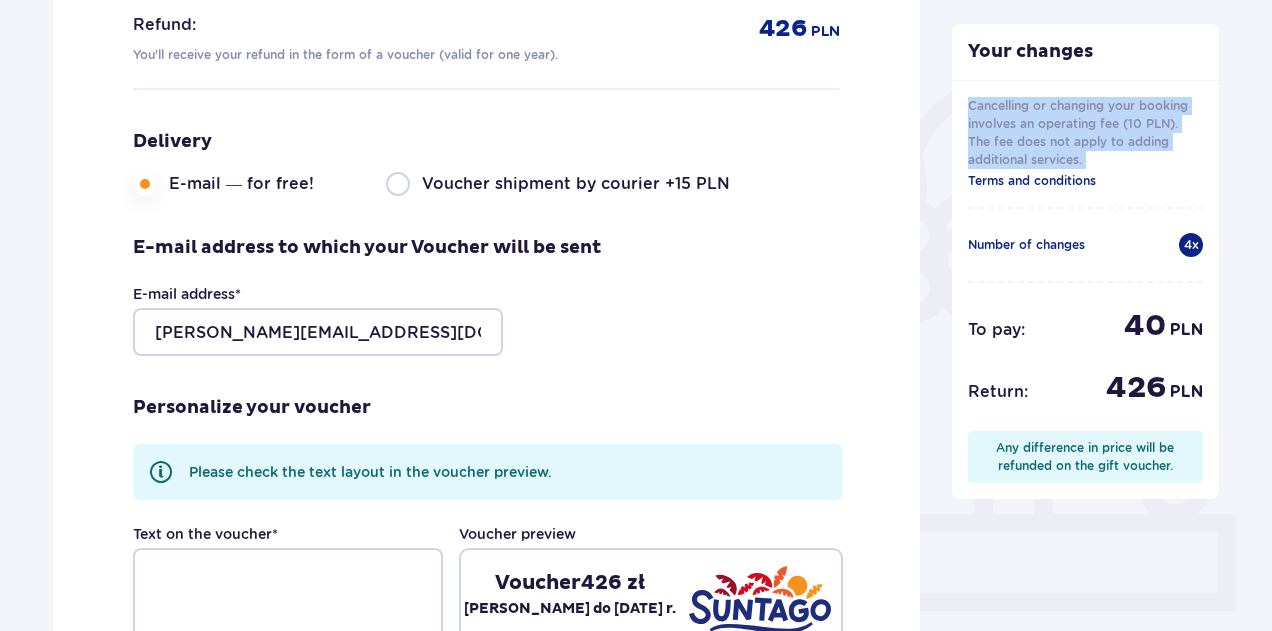 click on "Cancelling or changing your booking involves an operating fee (10 PLN). The fee does not apply to adding additional services.   Terms and conditions" at bounding box center [1086, 144] 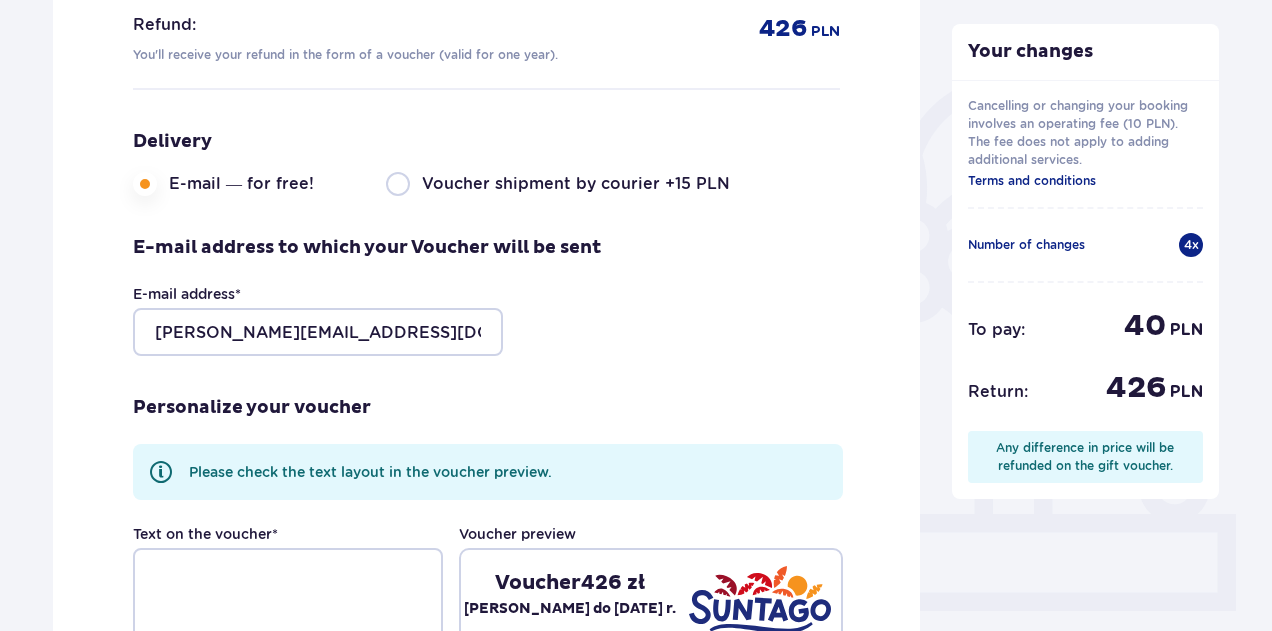 click on "Cancelling or changing your booking involves an operating fee (10 PLN). The fee does not apply to adding additional services.   Terms and conditions" at bounding box center [1086, 144] 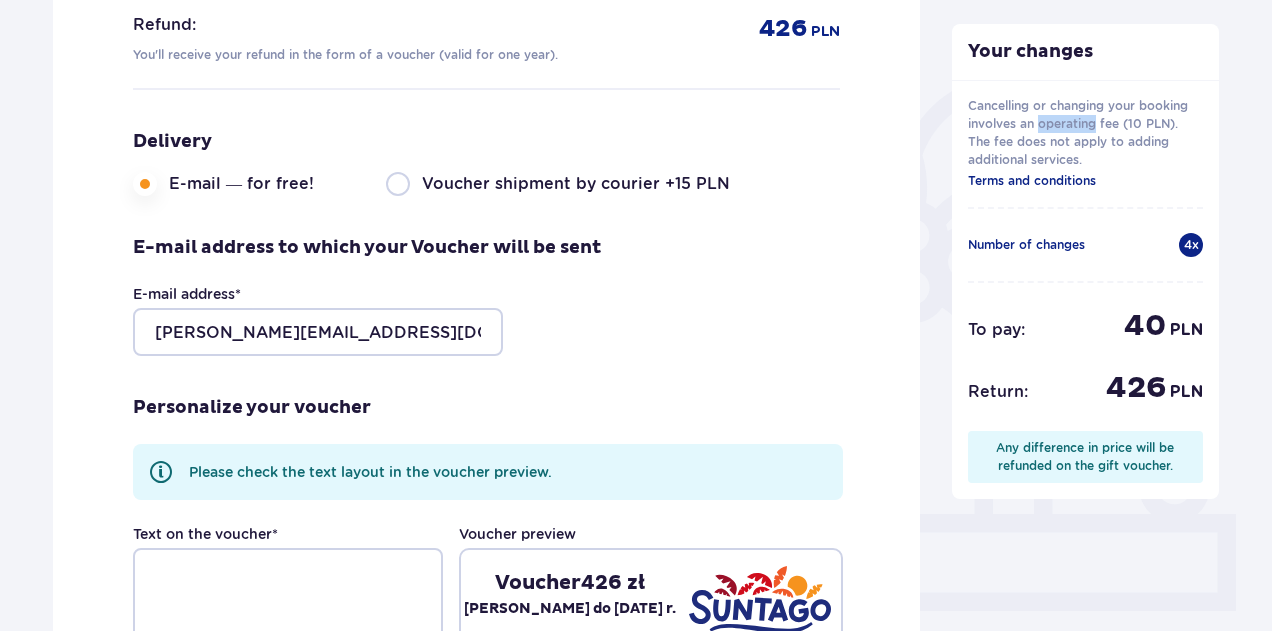 click on "Cancelling or changing your booking involves an operating fee (10 PLN). The fee does not apply to adding additional services.   Terms and conditions" at bounding box center [1086, 144] 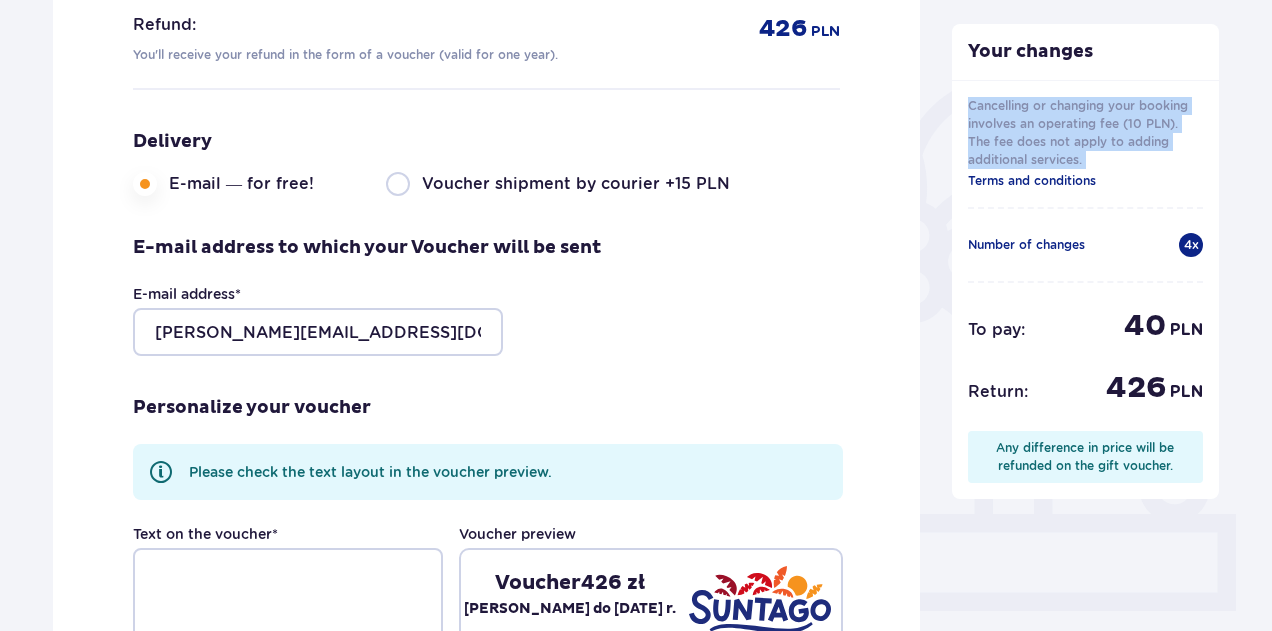 click on "Cancelling or changing your booking involves an operating fee (10 PLN). The fee does not apply to adding additional services.   Terms and conditions" at bounding box center [1086, 144] 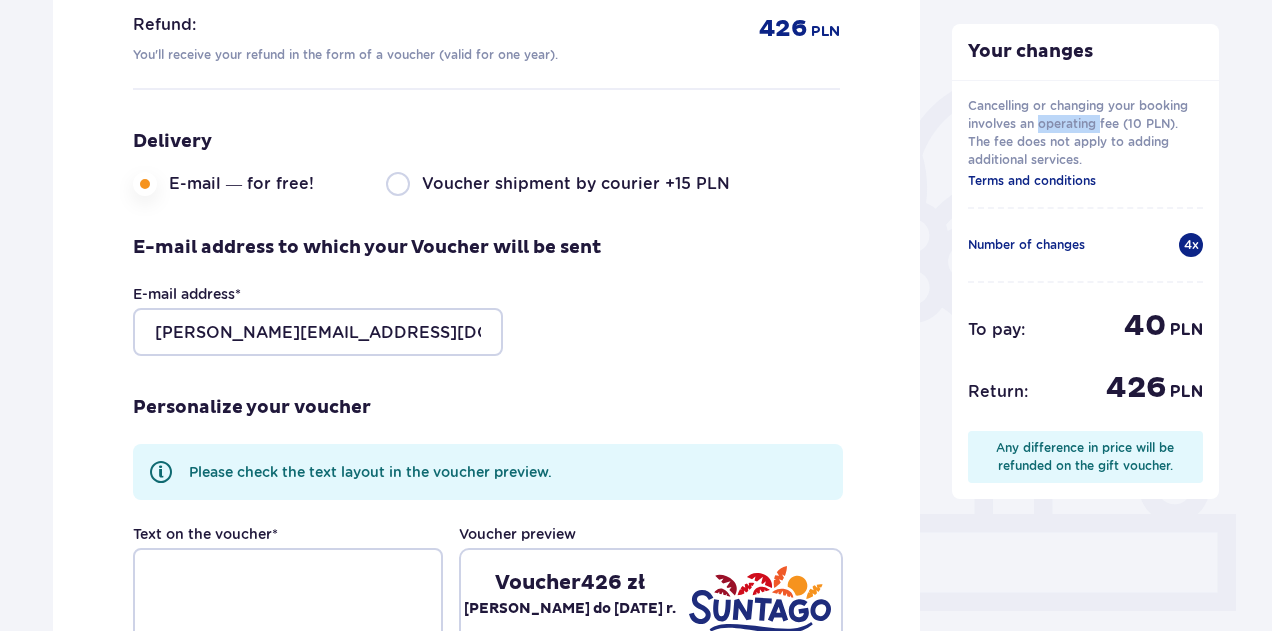 click on "Cancelling or changing your booking involves an operating fee (10 PLN). The fee does not apply to adding additional services.   Terms and conditions" at bounding box center (1086, 144) 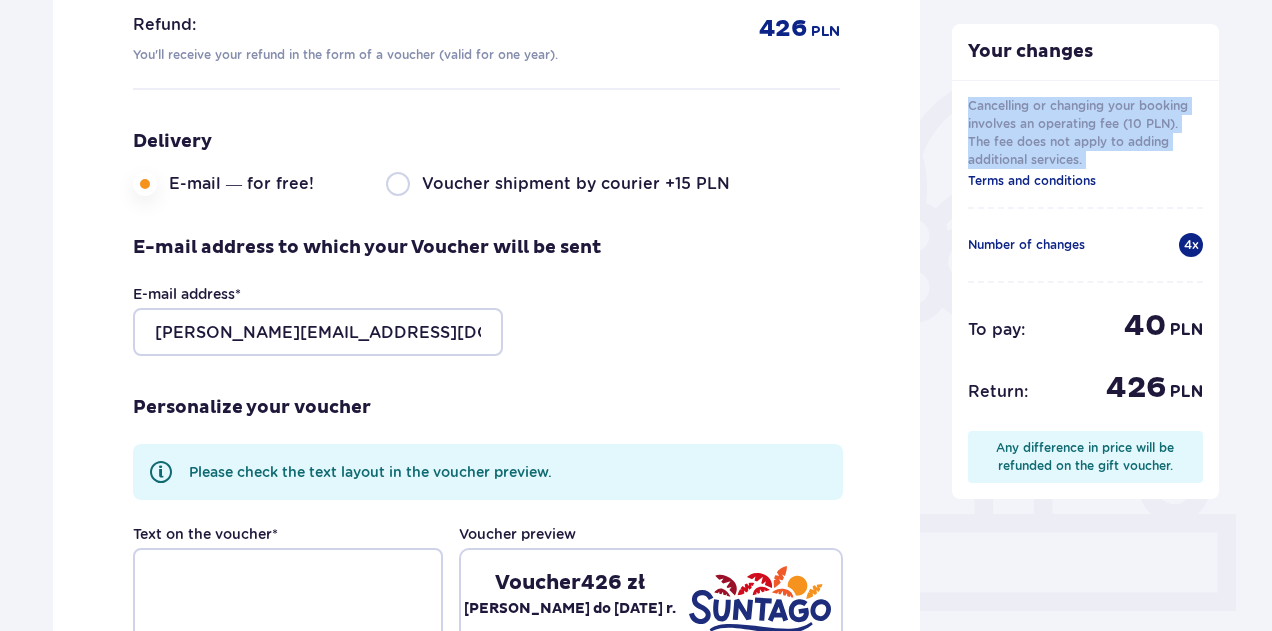 click on "Cancelling or changing your booking involves an operating fee (10 PLN). The fee does not apply to adding additional services.   Terms and conditions" at bounding box center [1086, 144] 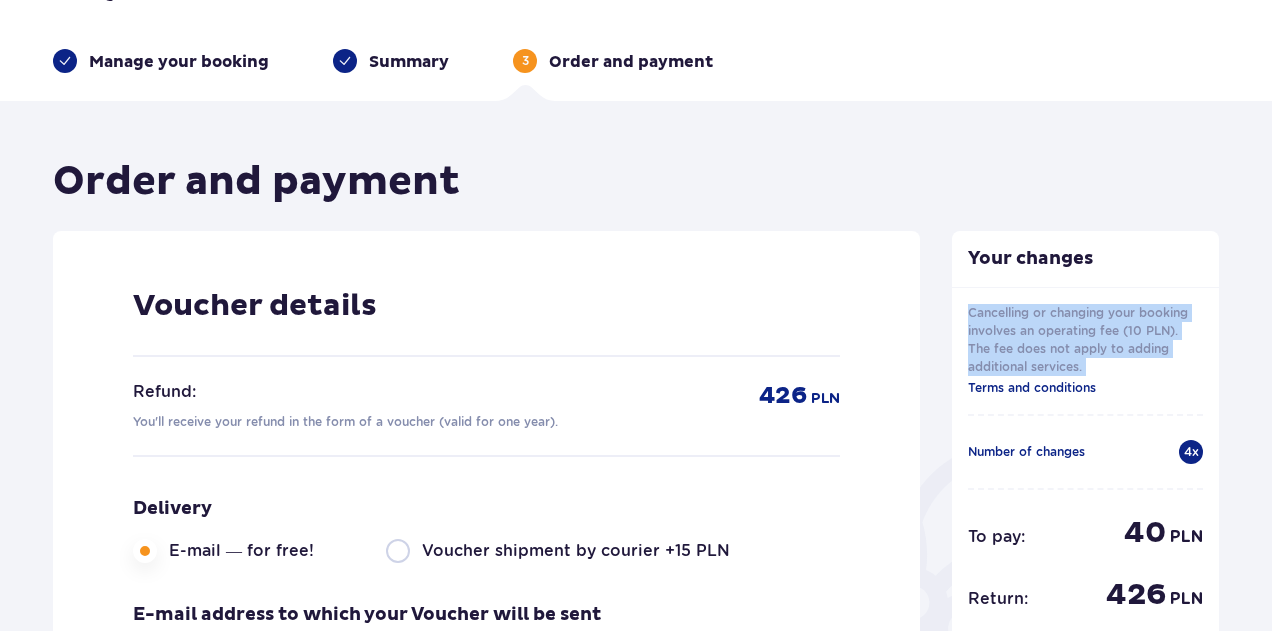 scroll, scrollTop: 56, scrollLeft: 0, axis: vertical 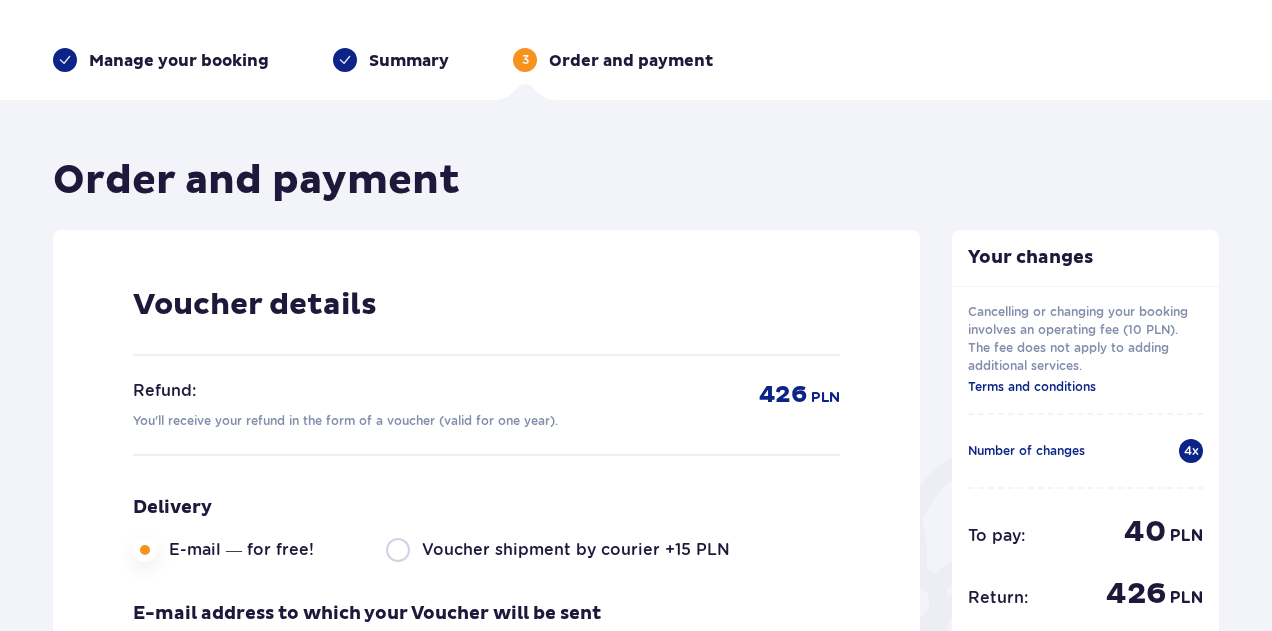 click on "You'll receive your refund in the form of a voucher (valid for one year)." at bounding box center [345, 421] 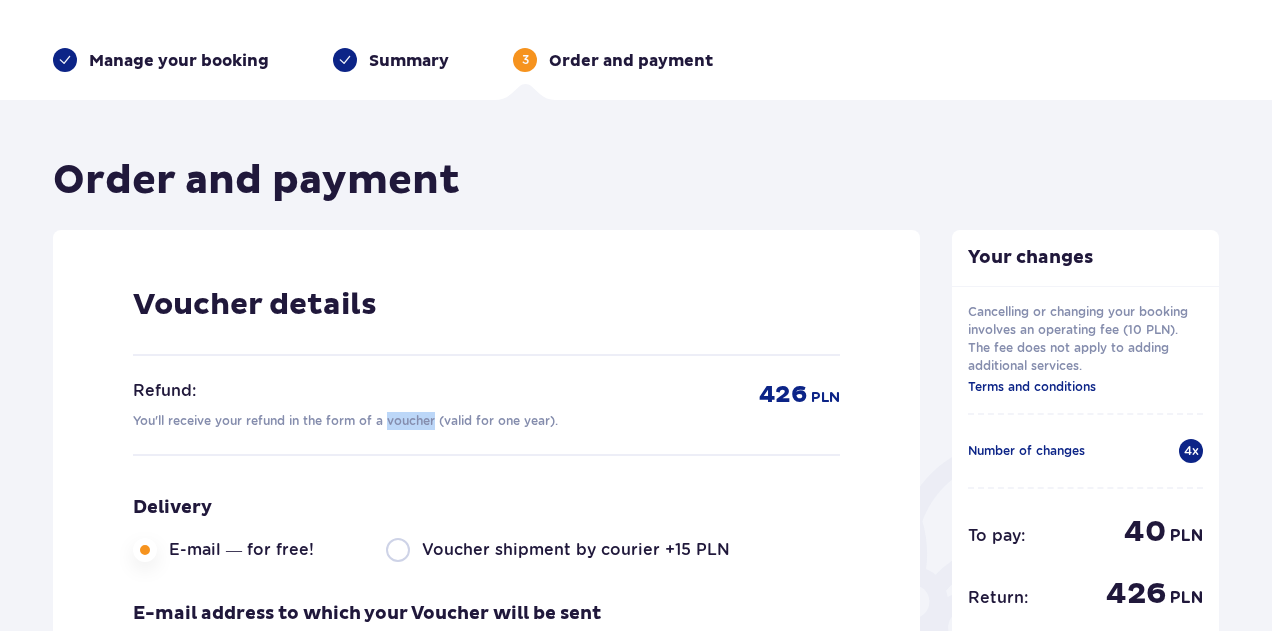 click on "You'll receive your refund in the form of a voucher (valid for one year)." at bounding box center (345, 421) 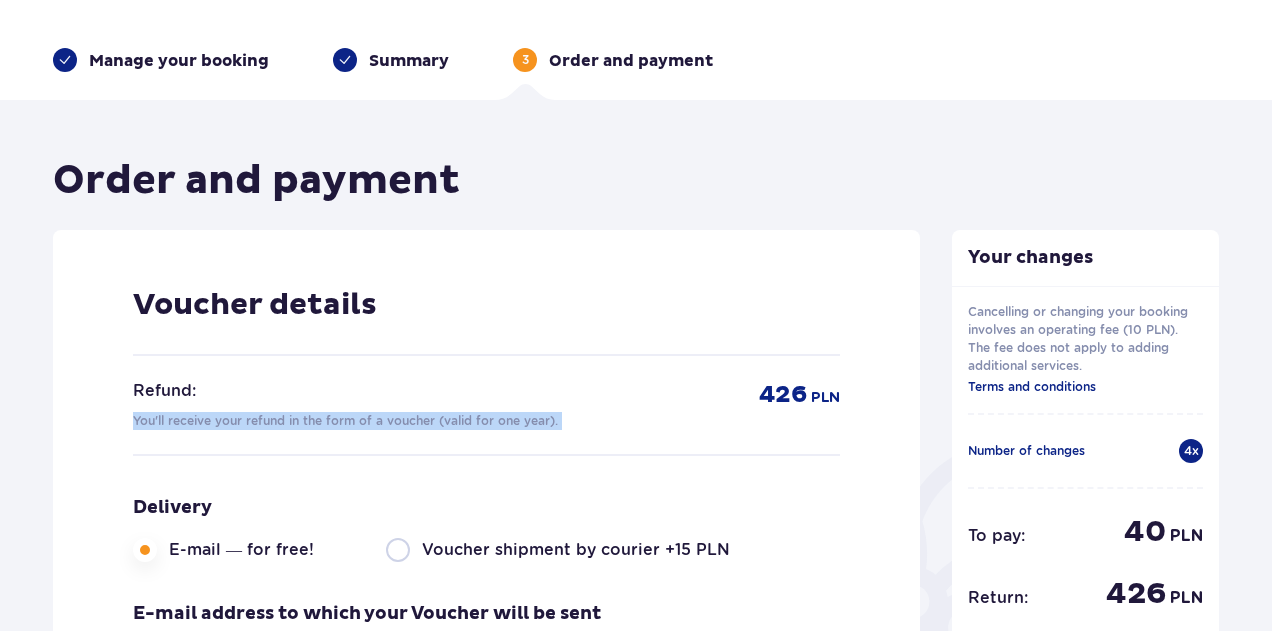 click on "You'll receive your refund in the form of a voucher (valid for one year)." at bounding box center [345, 421] 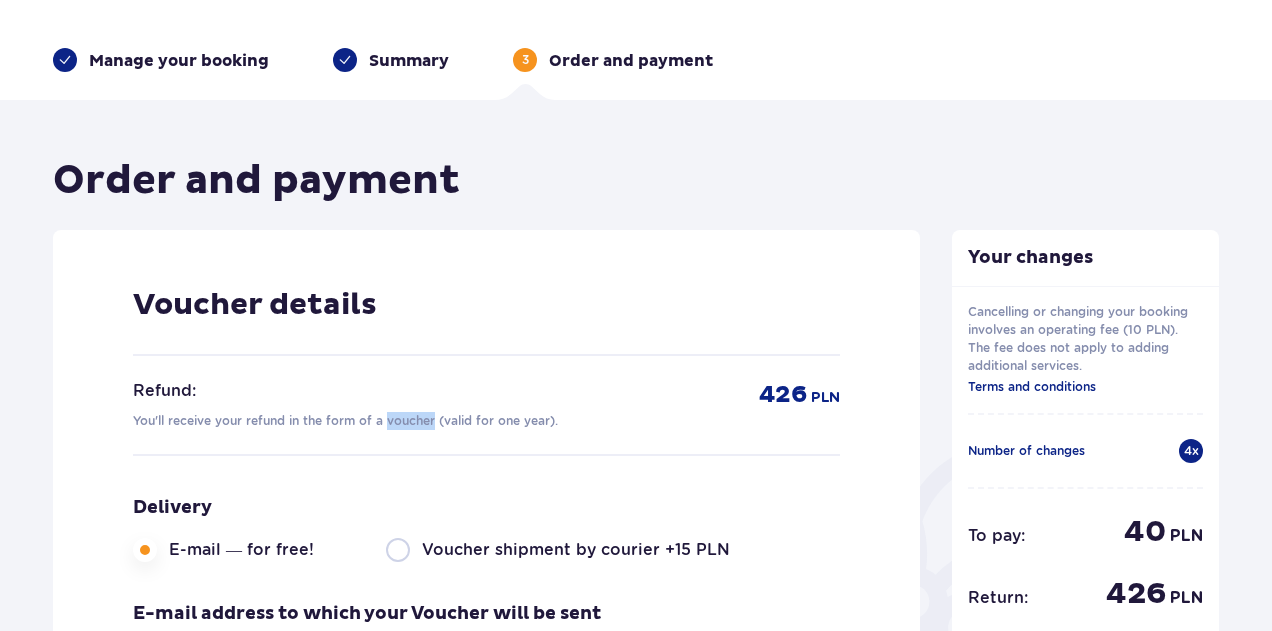 click on "You'll receive your refund in the form of a voucher (valid for one year)." at bounding box center (345, 421) 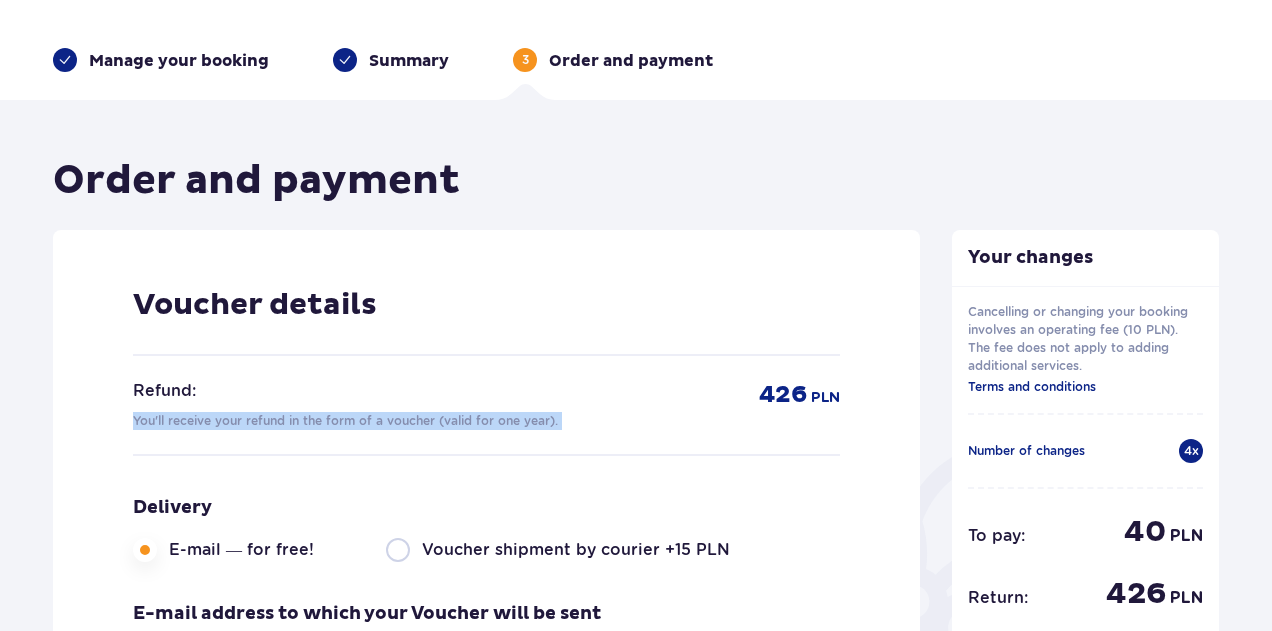 click on "You'll receive your refund in the form of a voucher (valid for one year)." at bounding box center (345, 421) 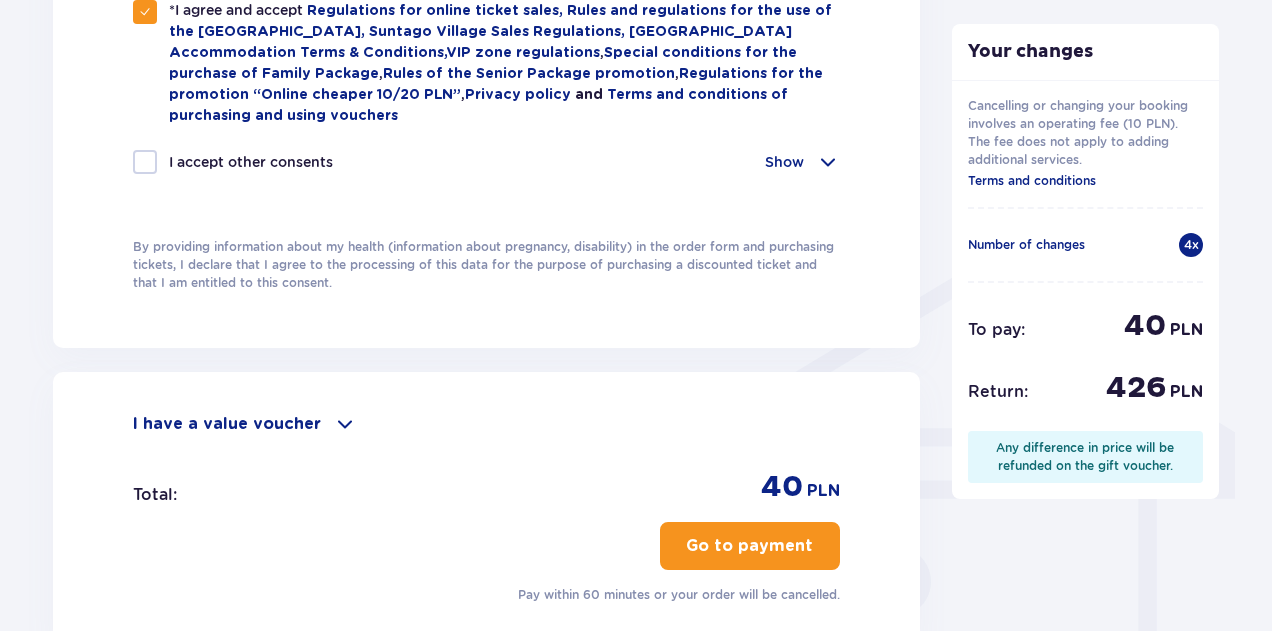 scroll, scrollTop: 1355, scrollLeft: 0, axis: vertical 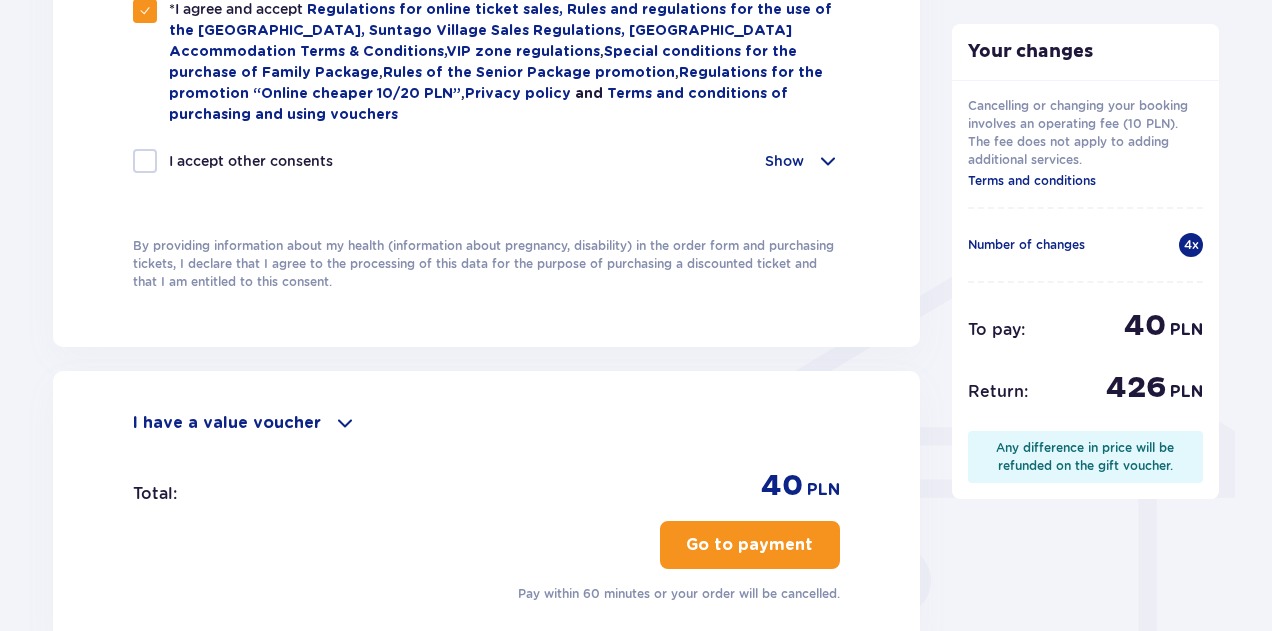 click at bounding box center (828, 161) 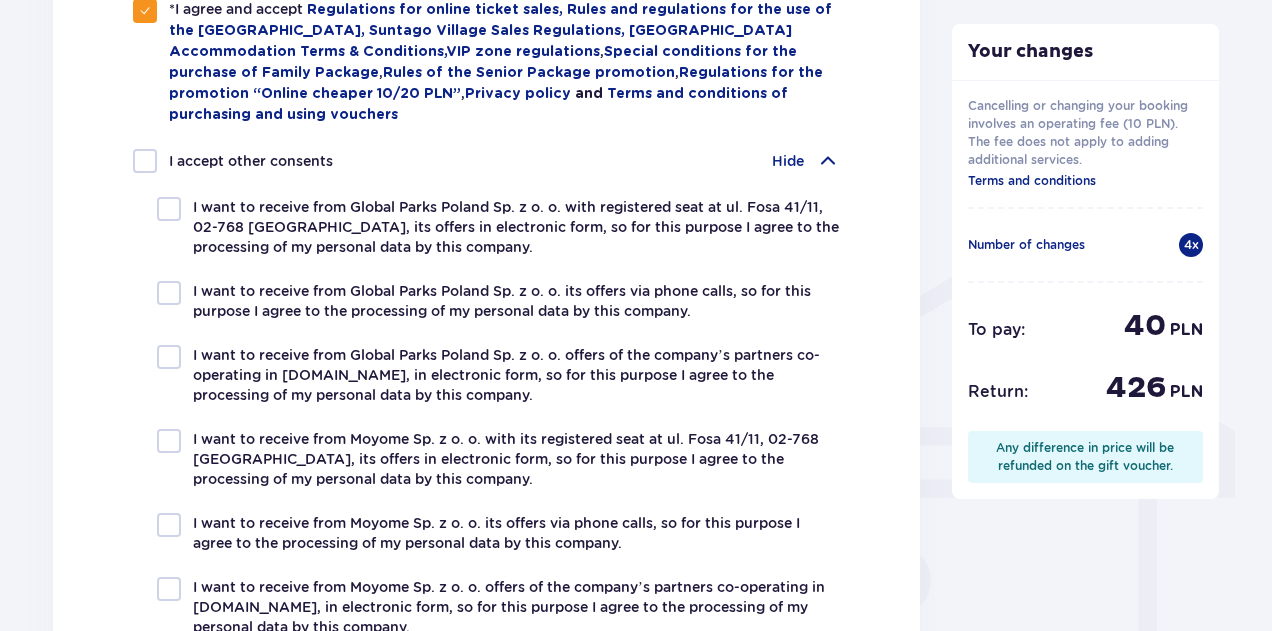 click at bounding box center (828, 161) 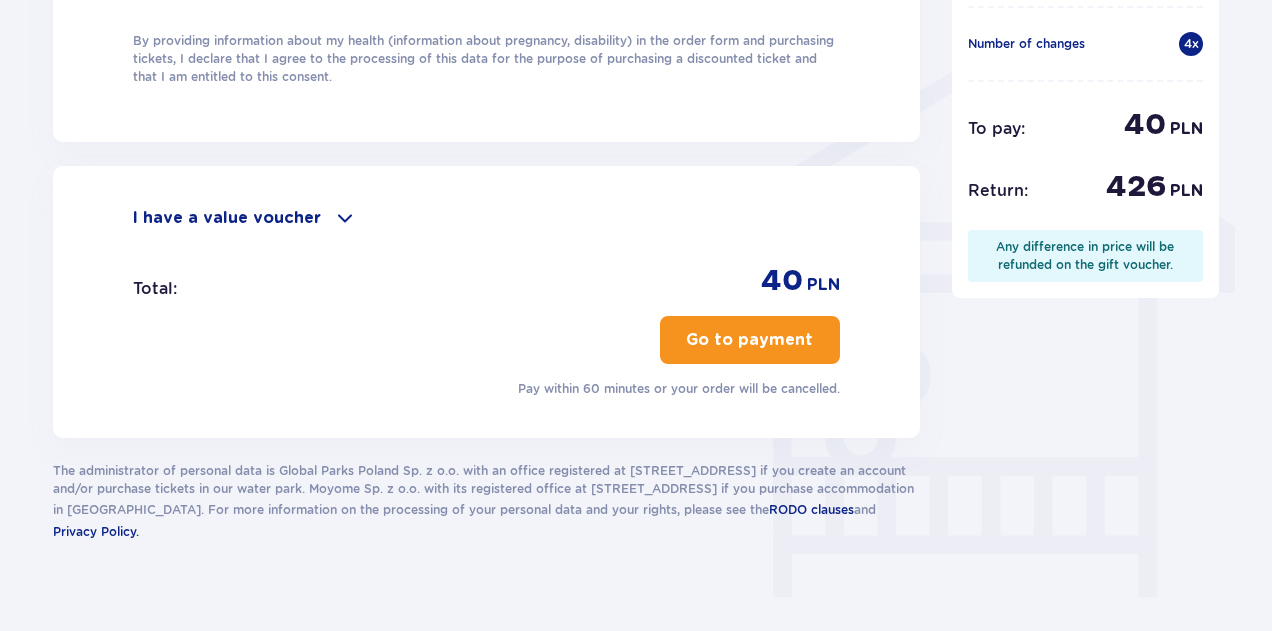 scroll, scrollTop: 1580, scrollLeft: 0, axis: vertical 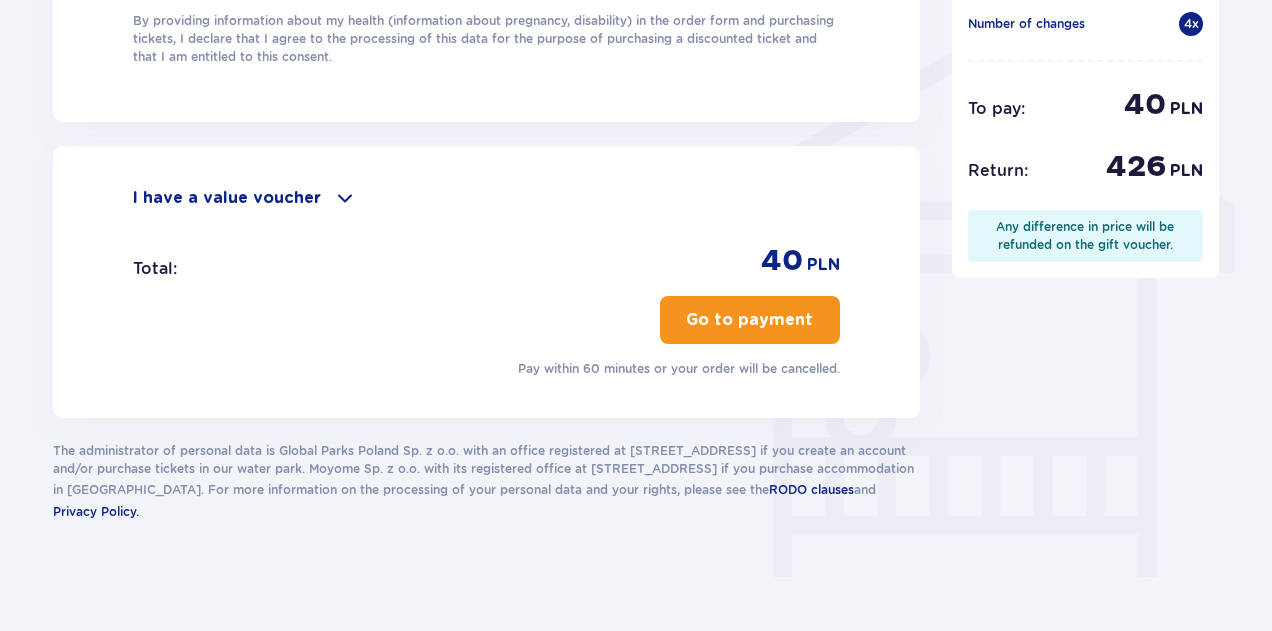 click on "Go to payment" at bounding box center [750, 320] 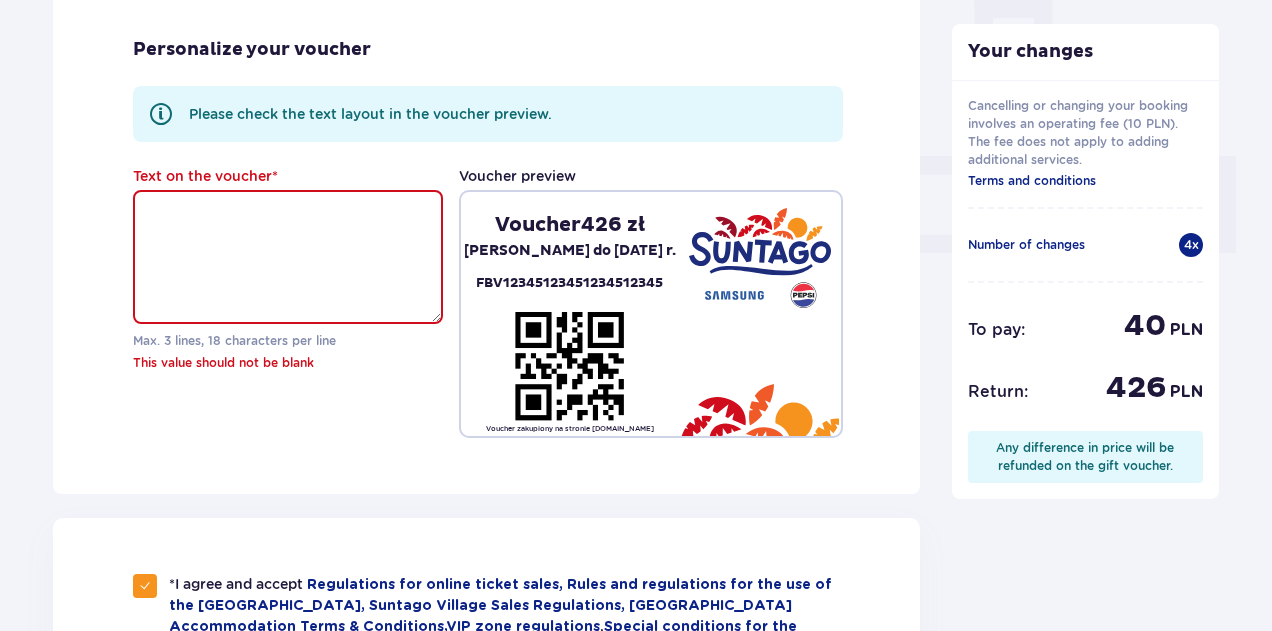 scroll, scrollTop: 779, scrollLeft: 0, axis: vertical 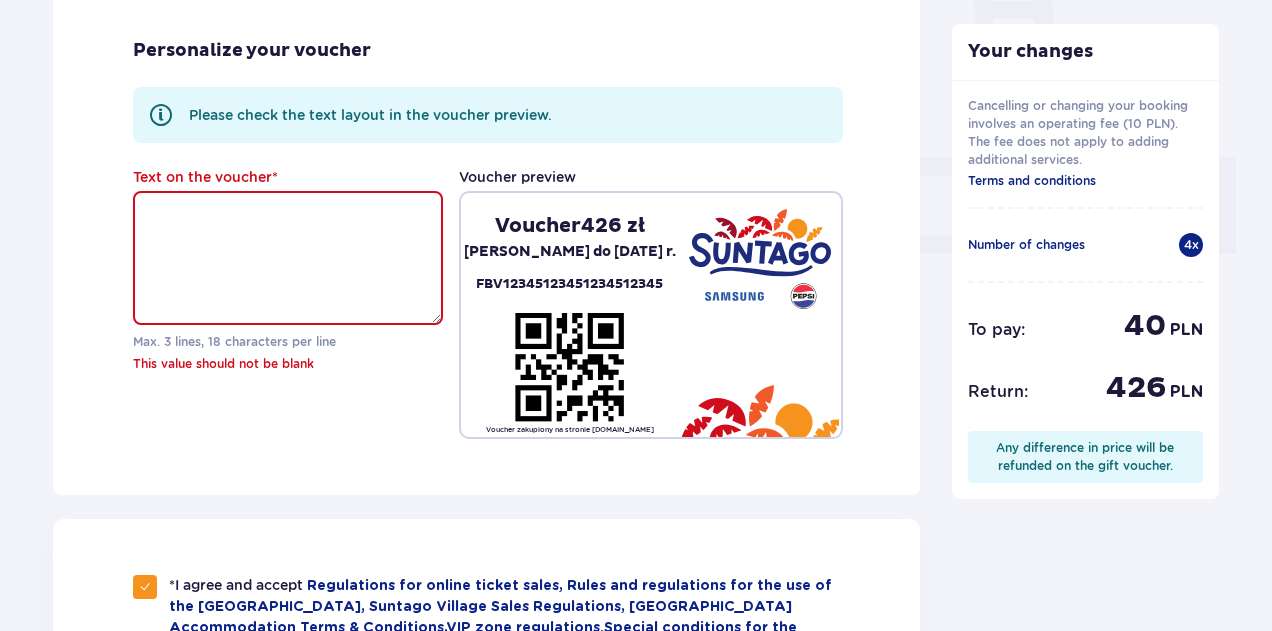 click on "FBV12345123451234512345" at bounding box center [569, 284] 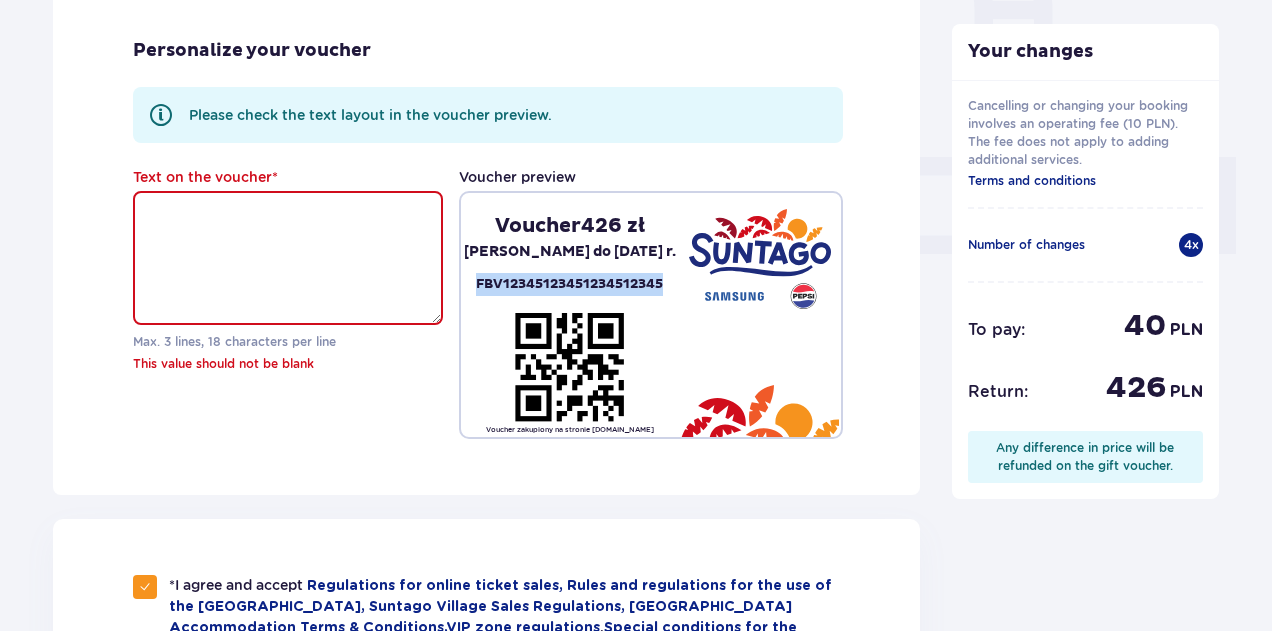click on "FBV12345123451234512345" at bounding box center (569, 284) 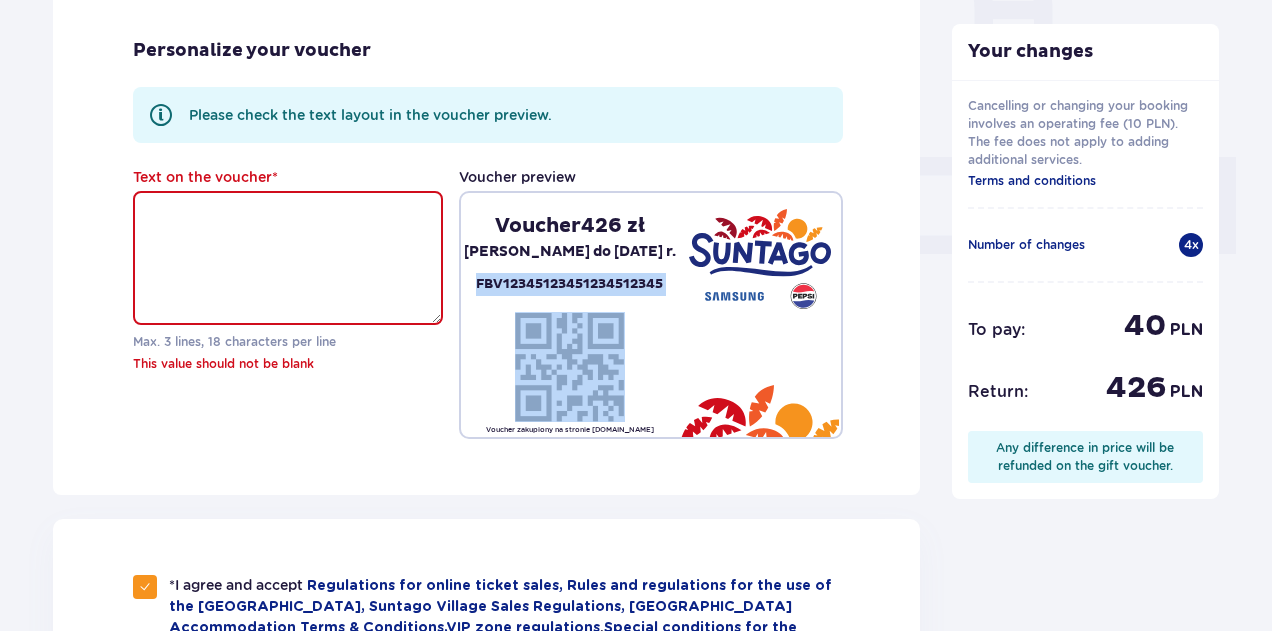click on "FBV12345123451234512345" at bounding box center [569, 284] 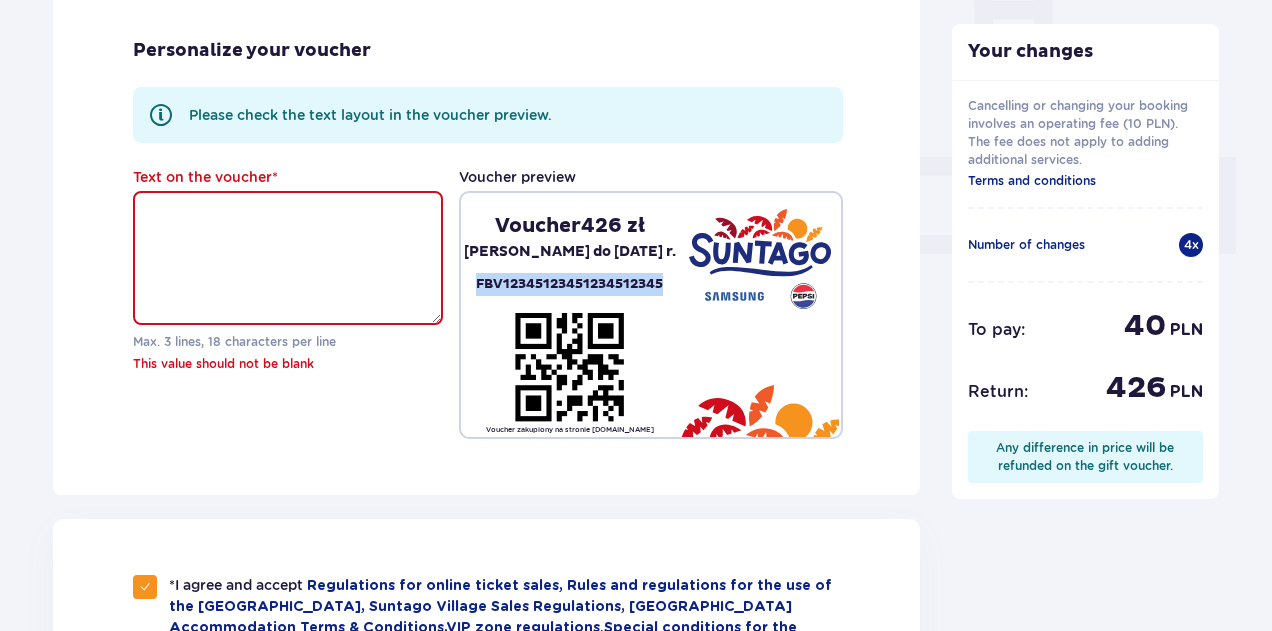 click on "FBV12345123451234512345" at bounding box center [569, 284] 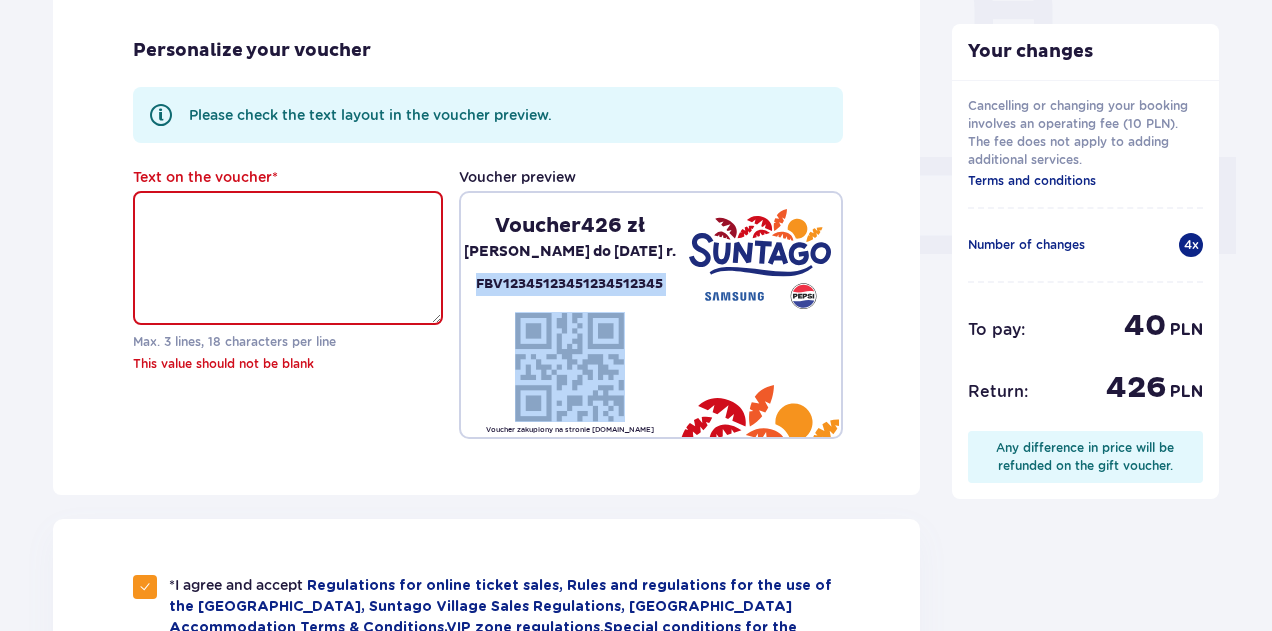 click on "FBV12345123451234512345" at bounding box center (569, 284) 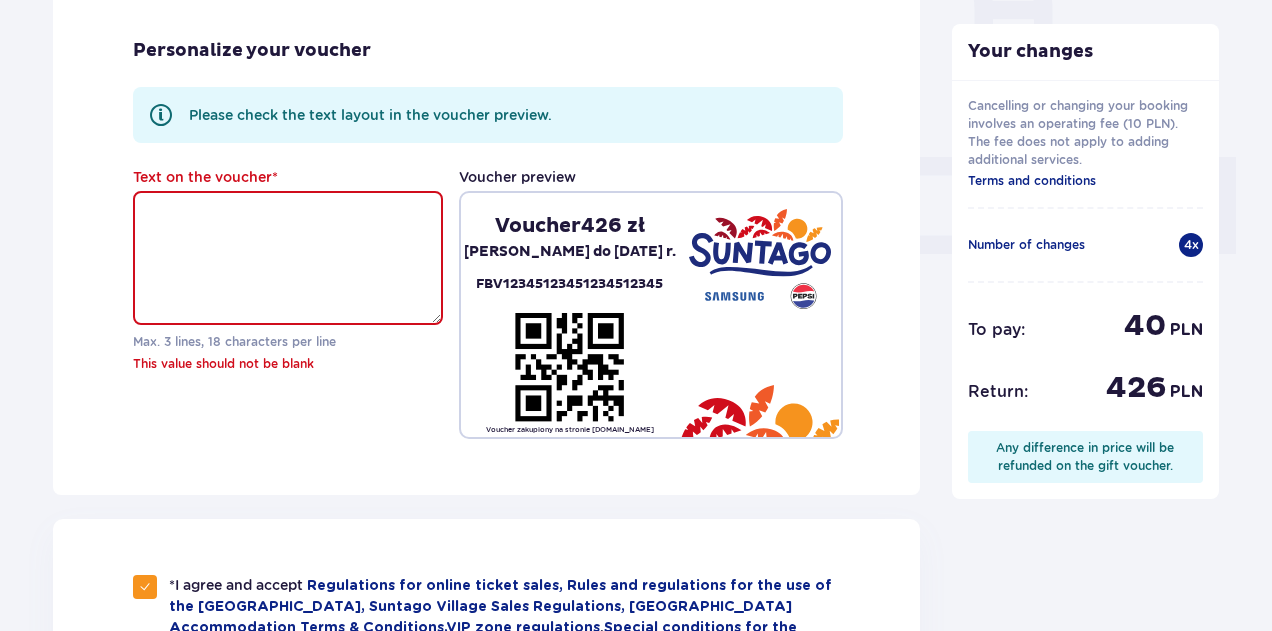 click on "Voucher  426 zł" at bounding box center [570, 226] 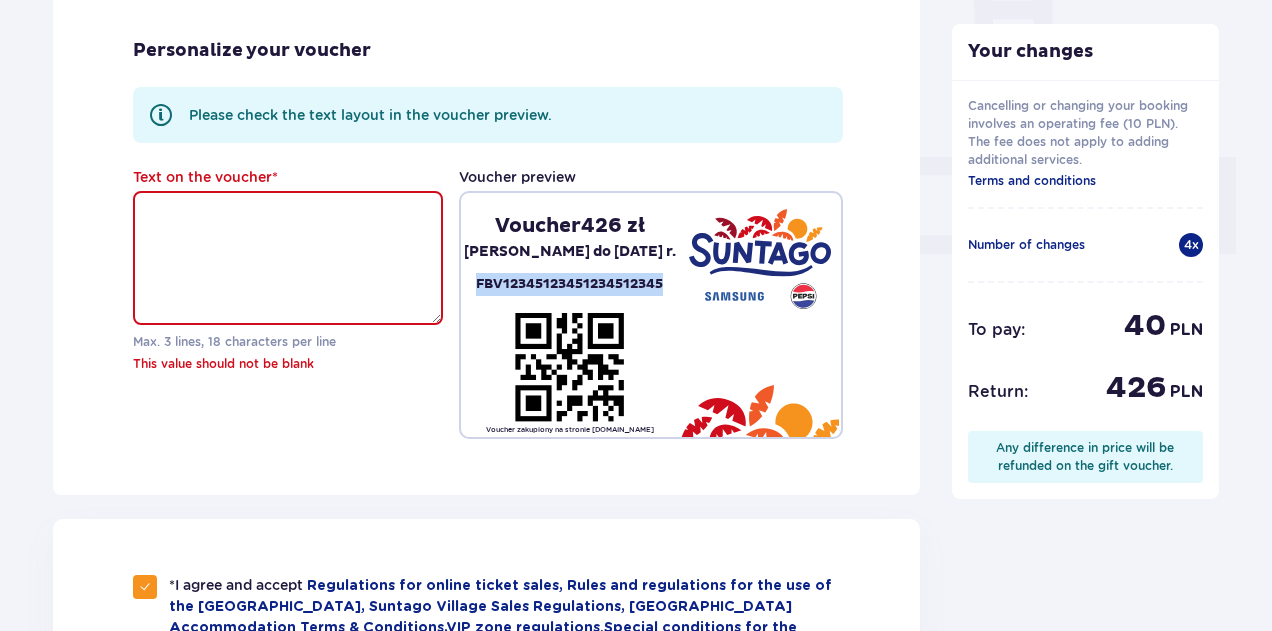 click on "FBV12345123451234512345" at bounding box center (569, 284) 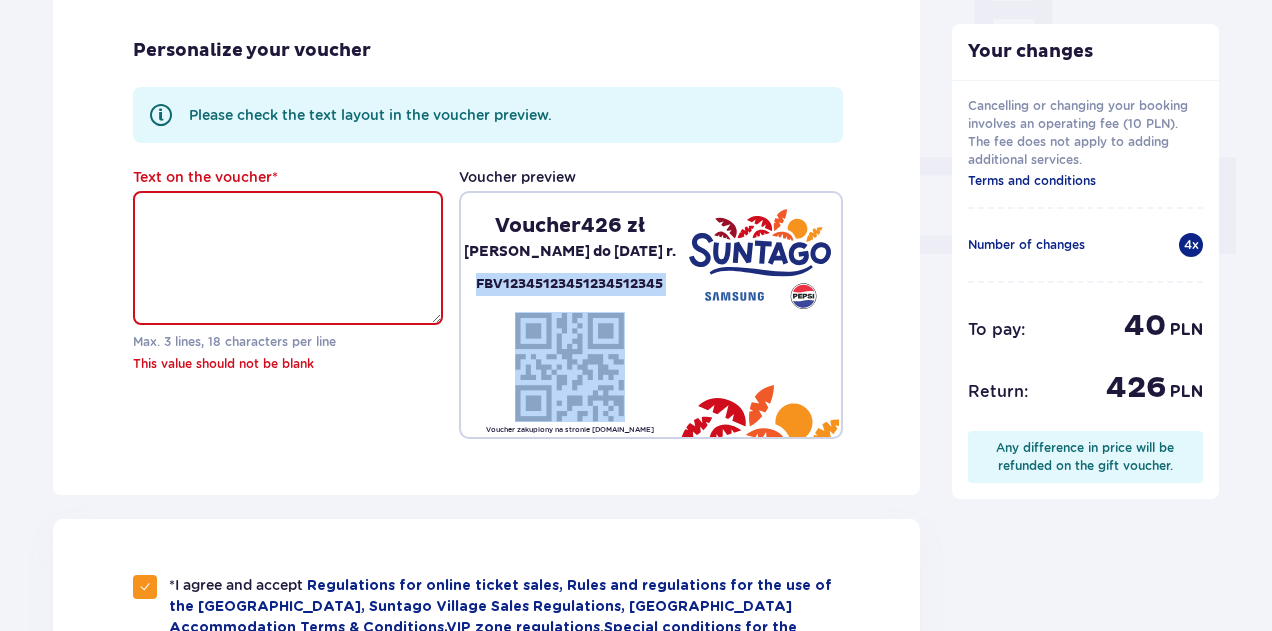 click on "FBV12345123451234512345" at bounding box center (569, 284) 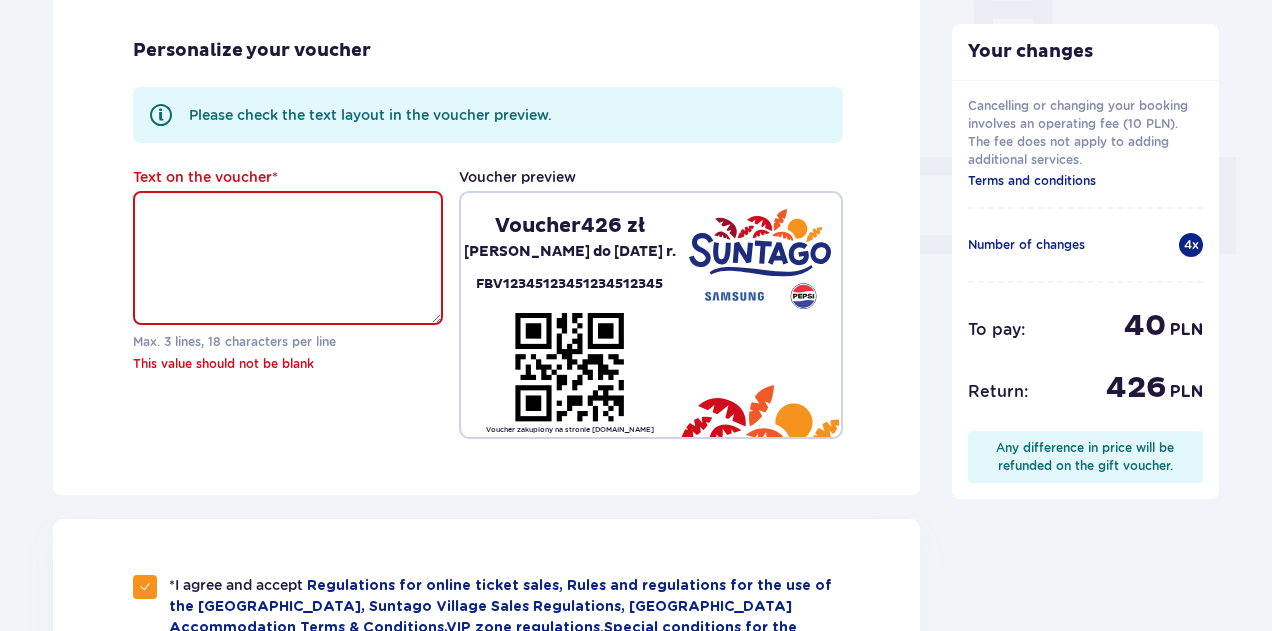 click on "Text on the voucher *" at bounding box center (288, 258) 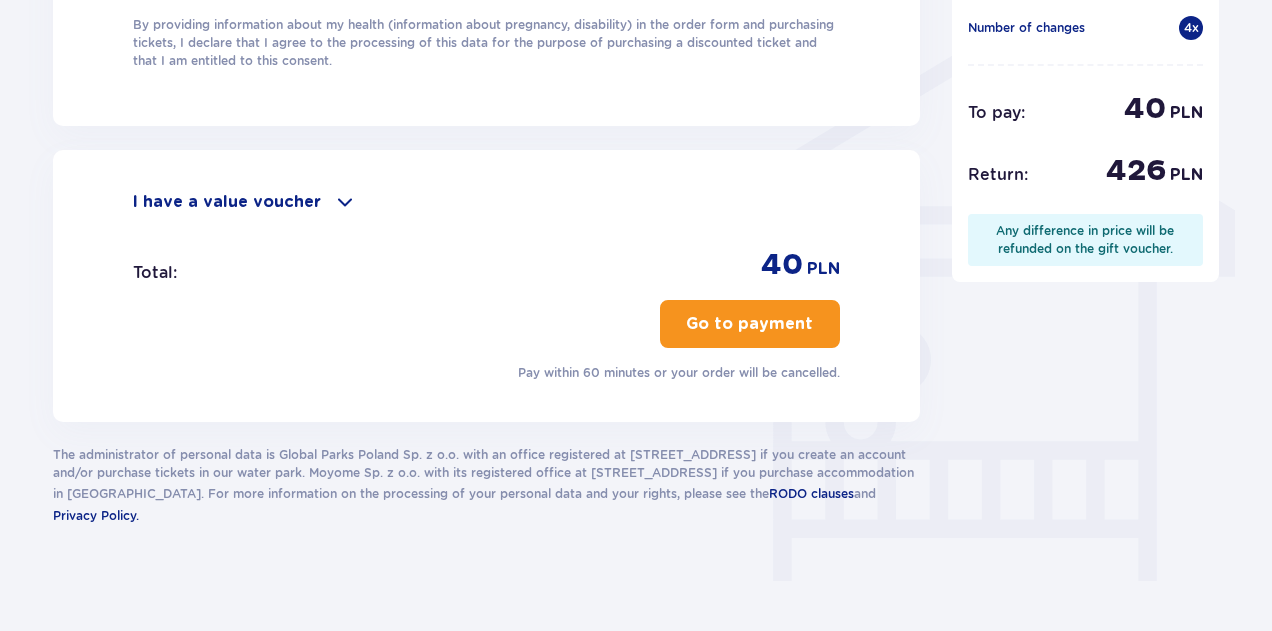 scroll, scrollTop: 1443, scrollLeft: 0, axis: vertical 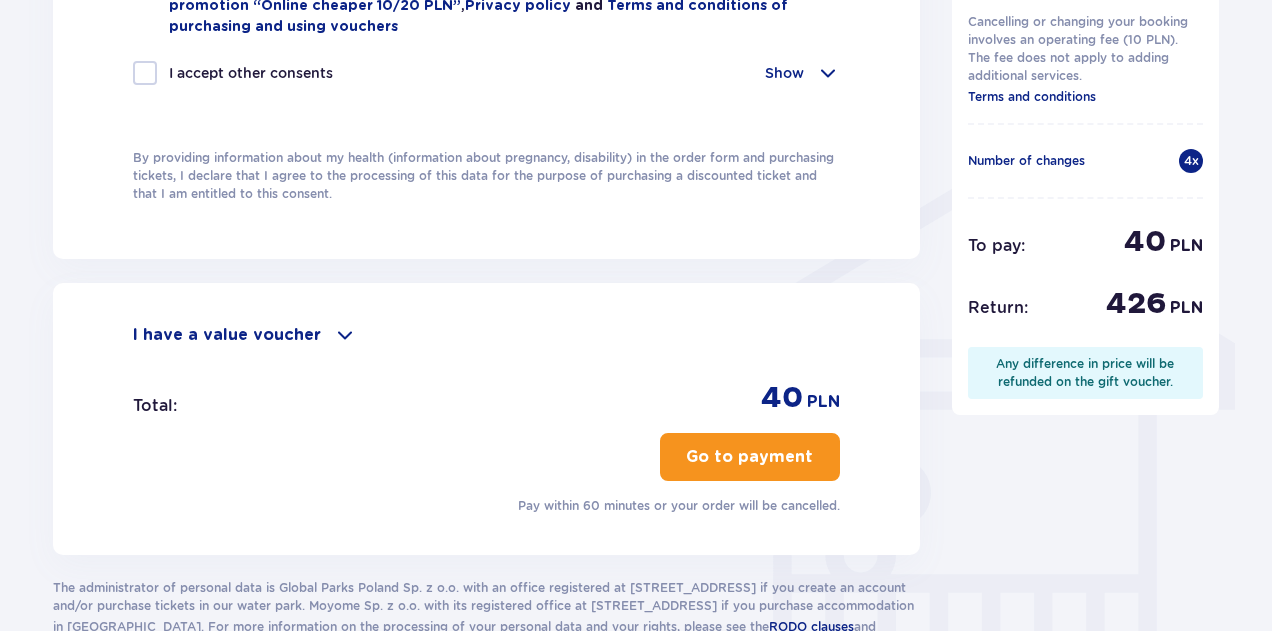 type on "FBV12345123451234512345" 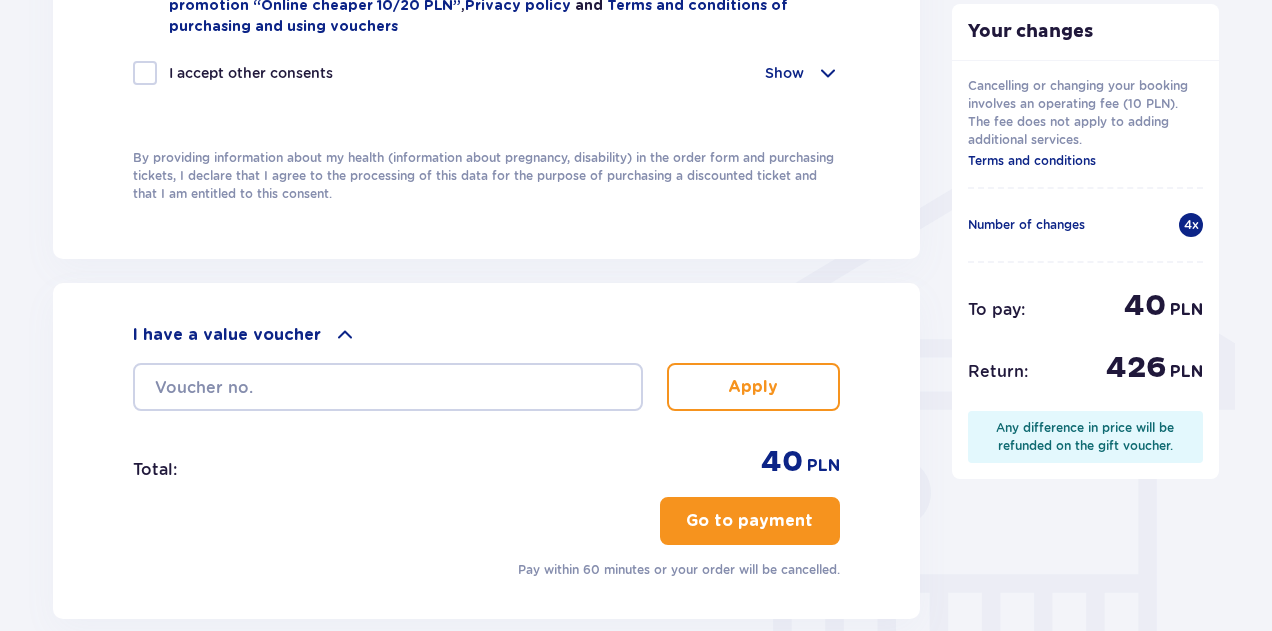 click at bounding box center [345, 335] 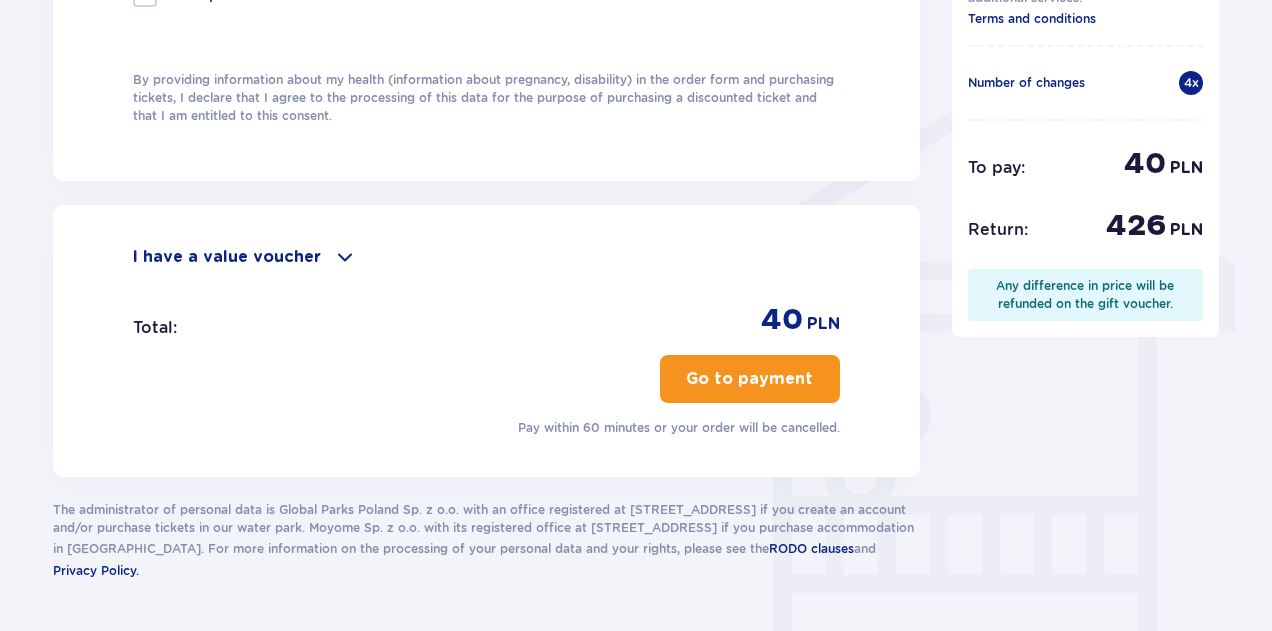 scroll, scrollTop: 1580, scrollLeft: 0, axis: vertical 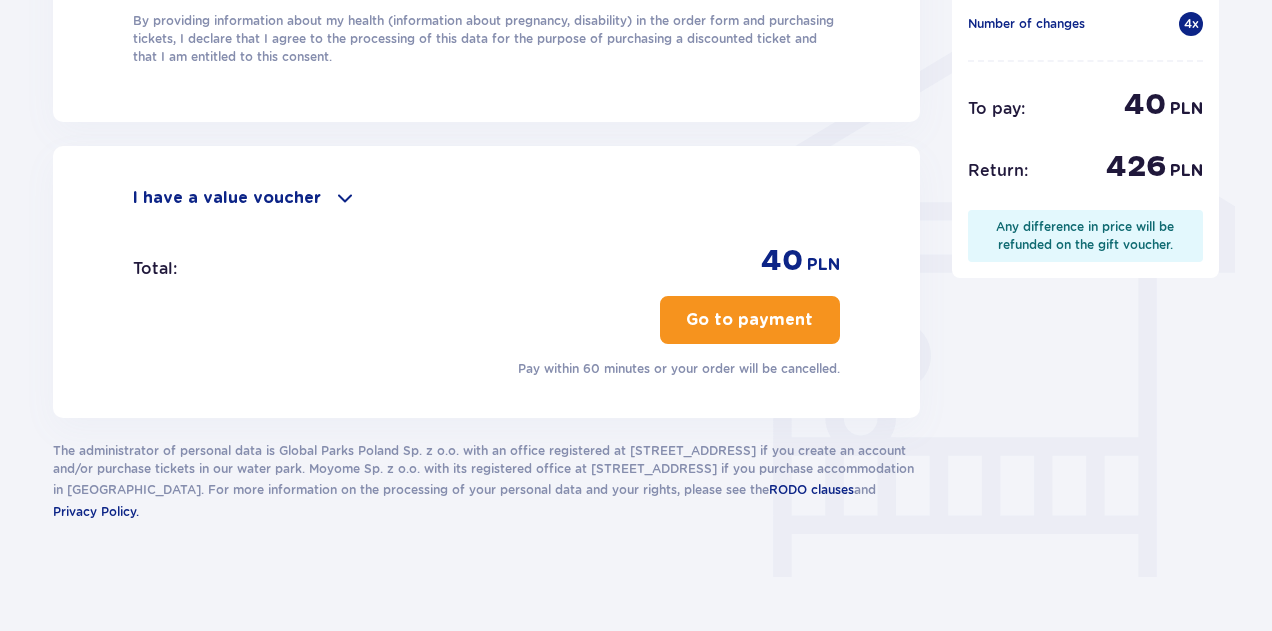 click on "Go to payment" at bounding box center (749, 320) 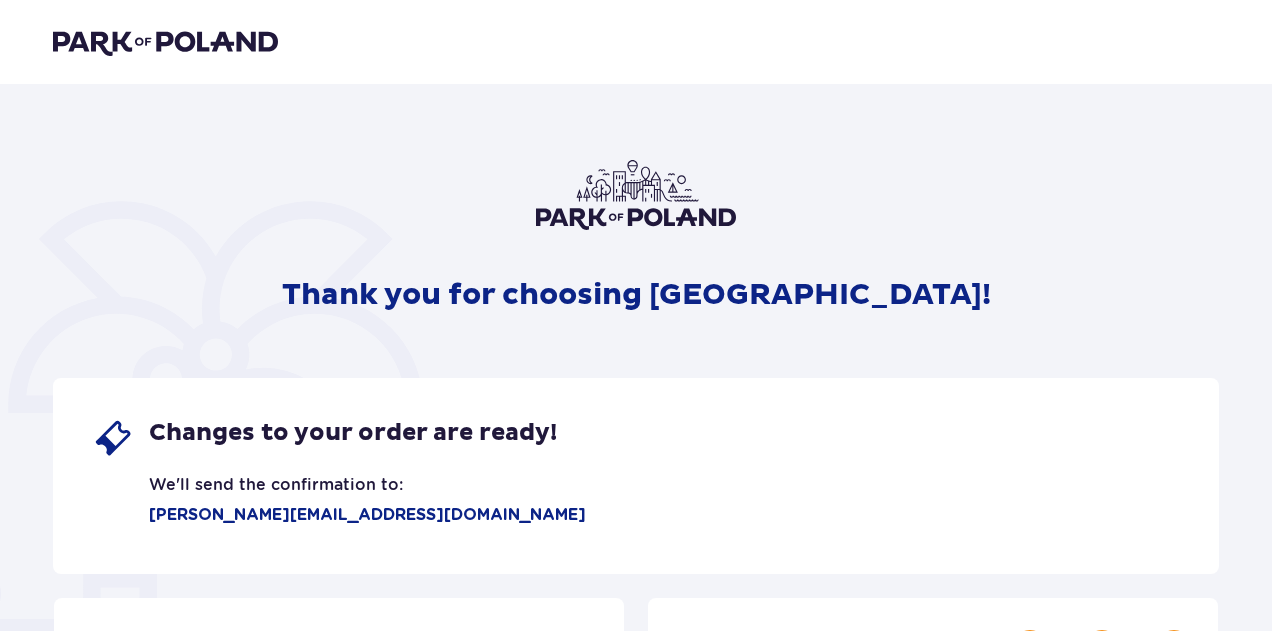 scroll, scrollTop: 0, scrollLeft: 0, axis: both 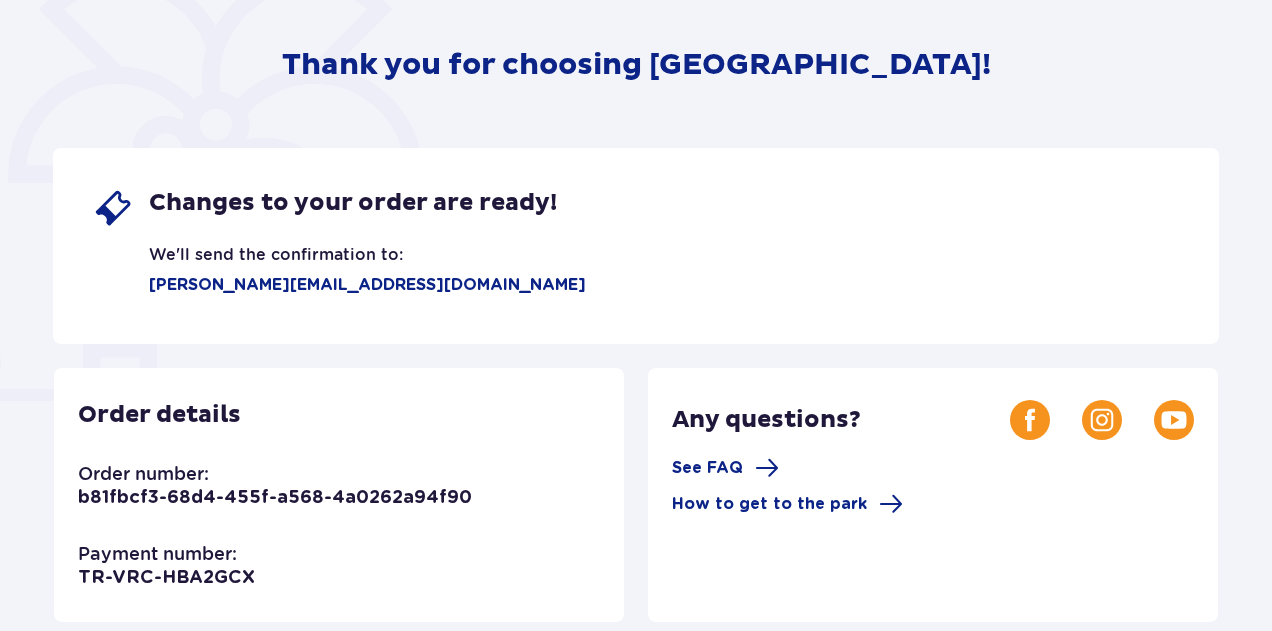 click on "Changes to your order are ready!" at bounding box center [353, 203] 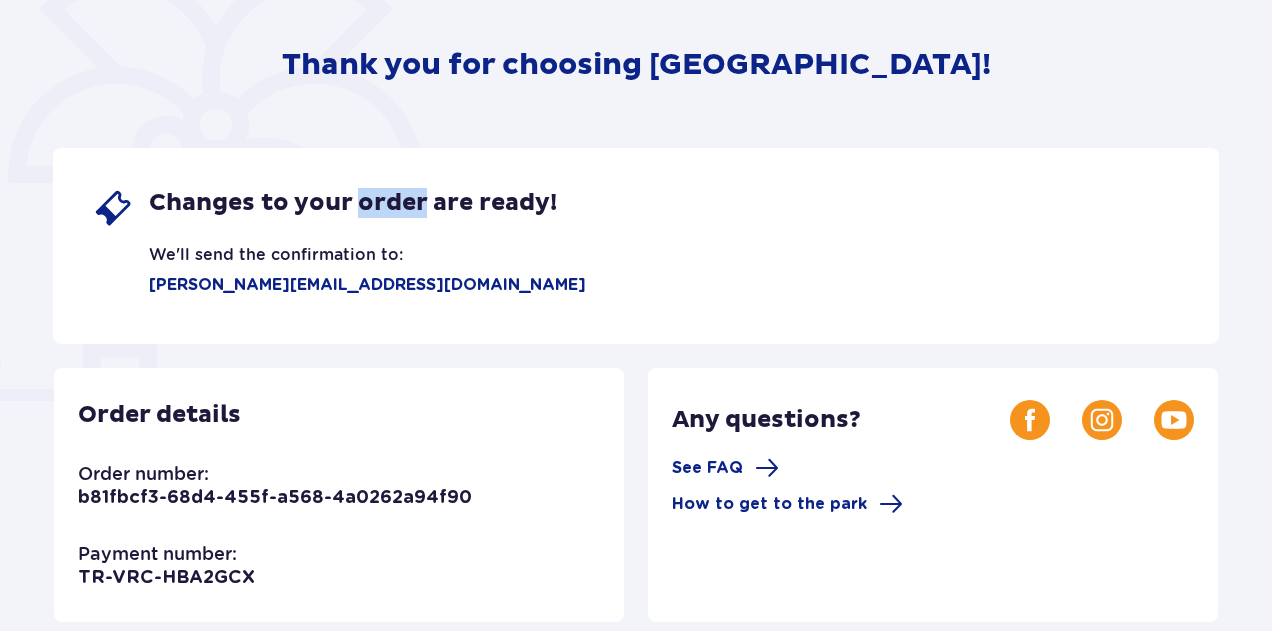 click on "Changes to your order are ready!" at bounding box center (353, 203) 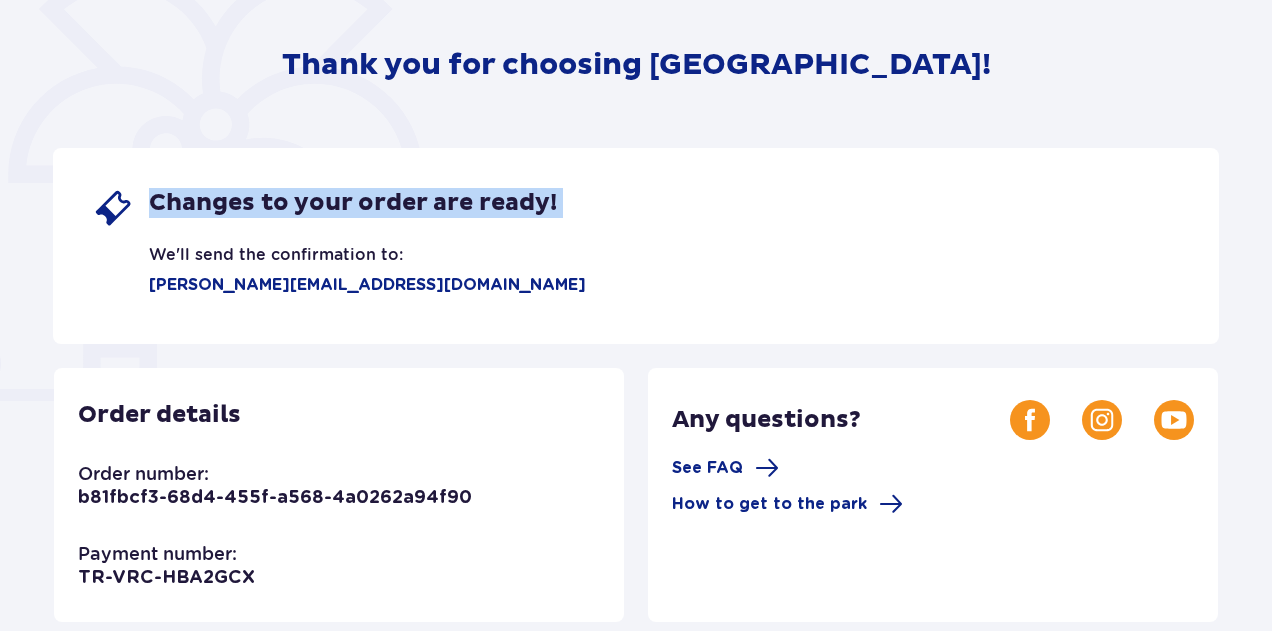 click on "Changes to your order are ready!" at bounding box center (353, 203) 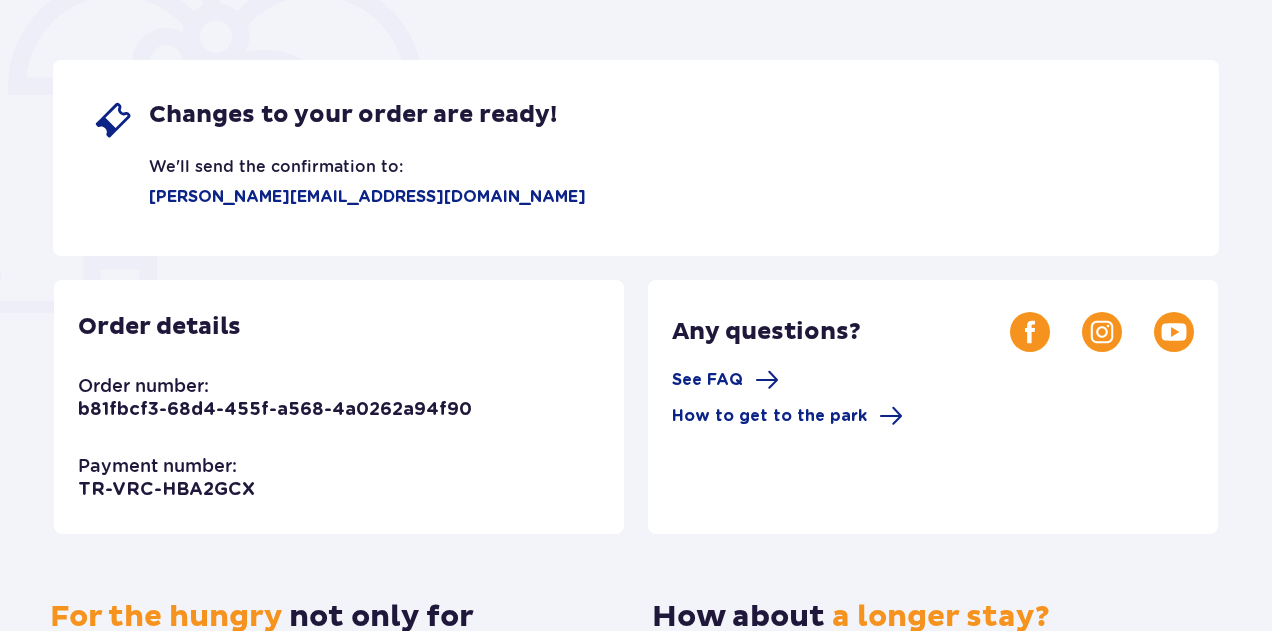 scroll, scrollTop: 0, scrollLeft: 0, axis: both 